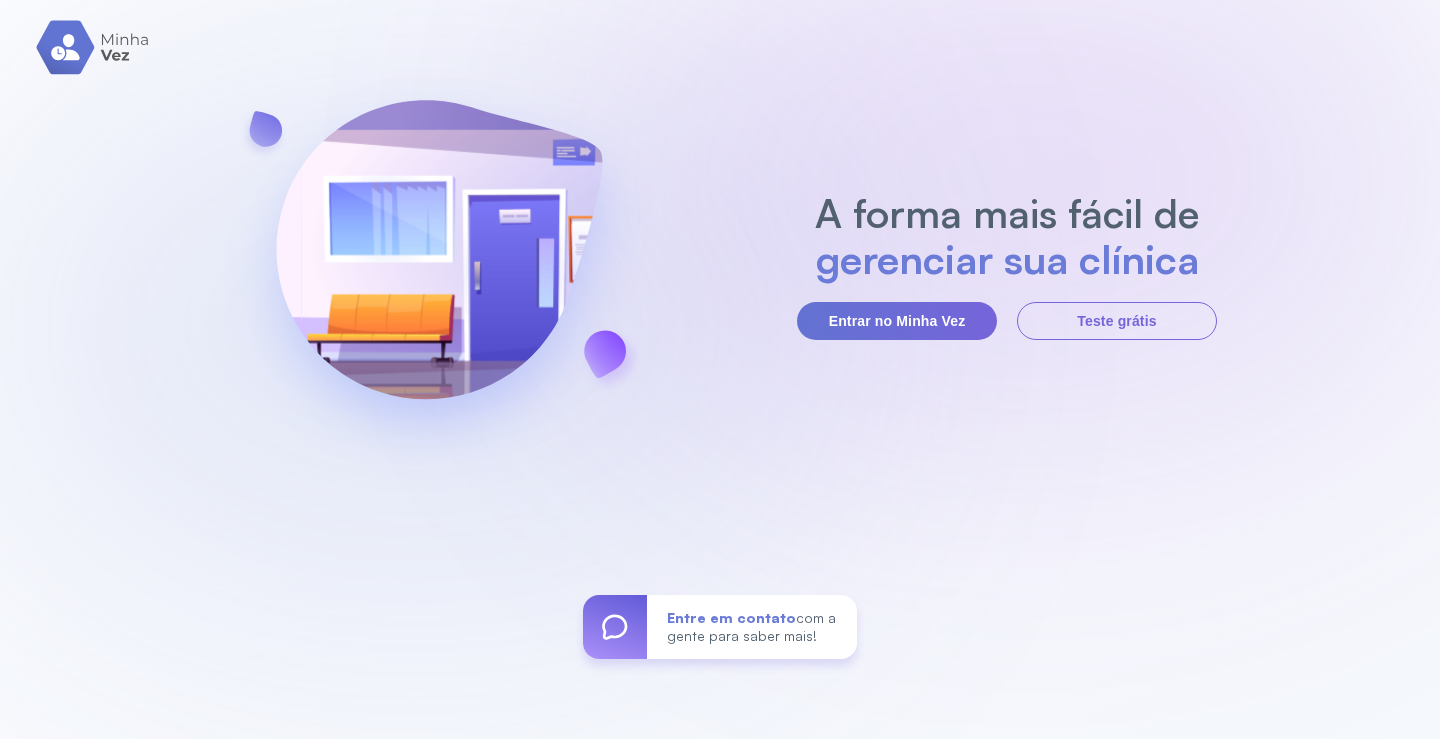 scroll, scrollTop: 0, scrollLeft: 0, axis: both 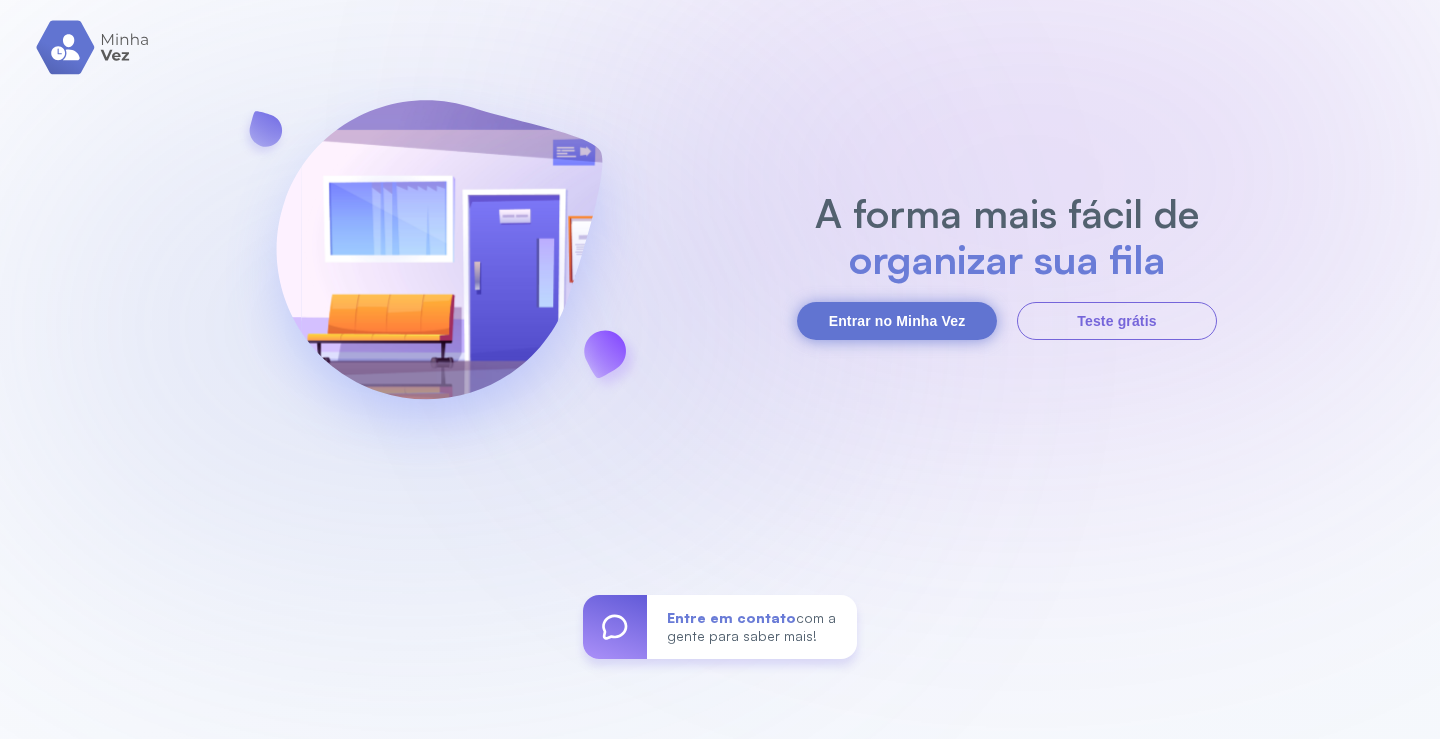 click on "Entrar no Minha Vez" at bounding box center [897, 321] 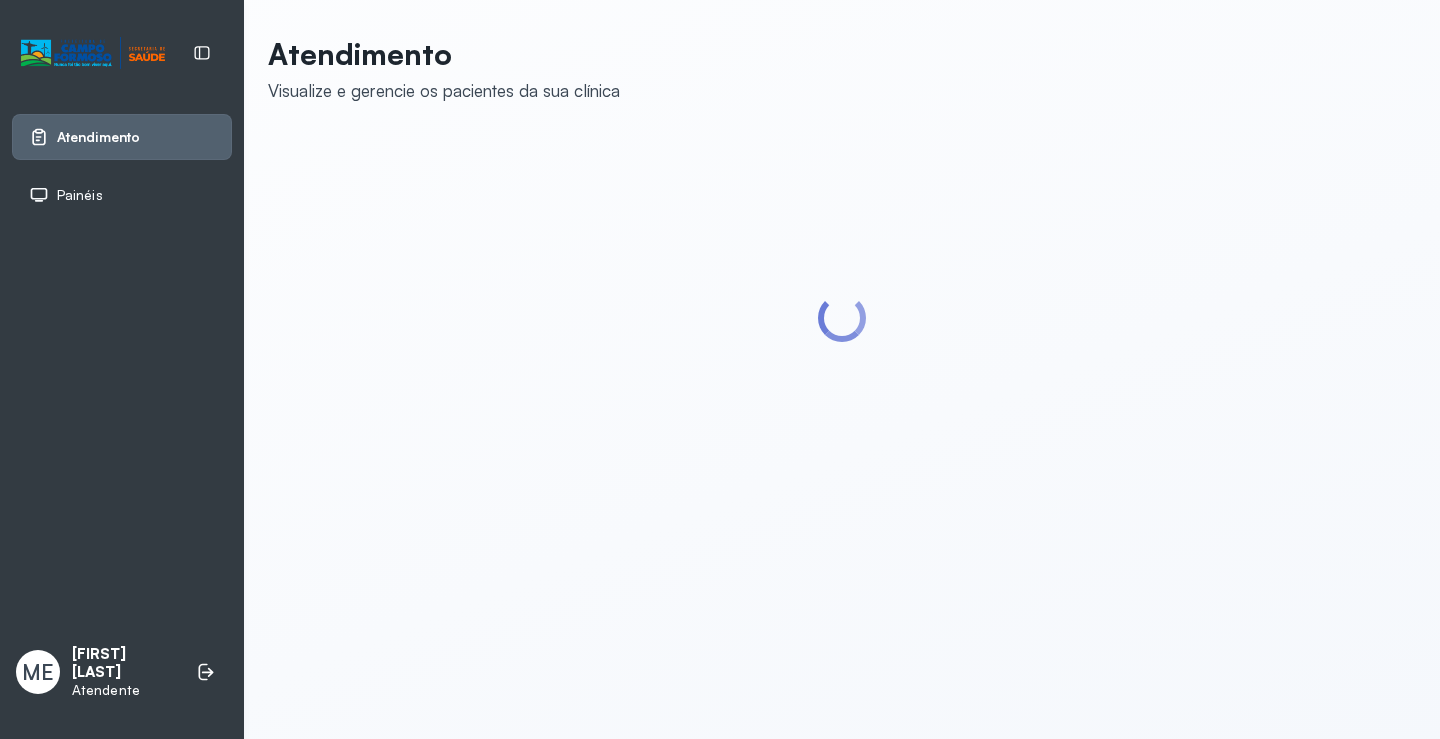 scroll, scrollTop: 0, scrollLeft: 0, axis: both 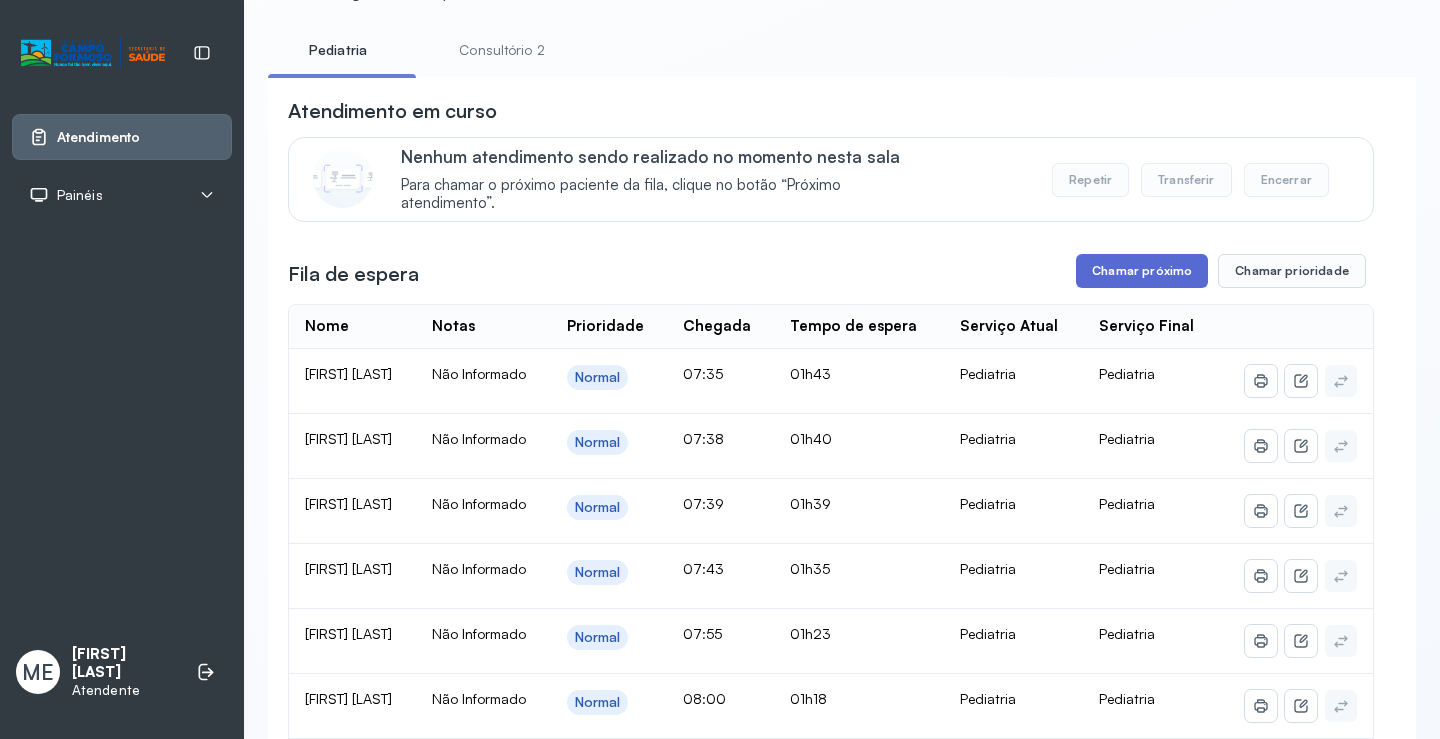 click on "Chamar próximo" at bounding box center [1142, 271] 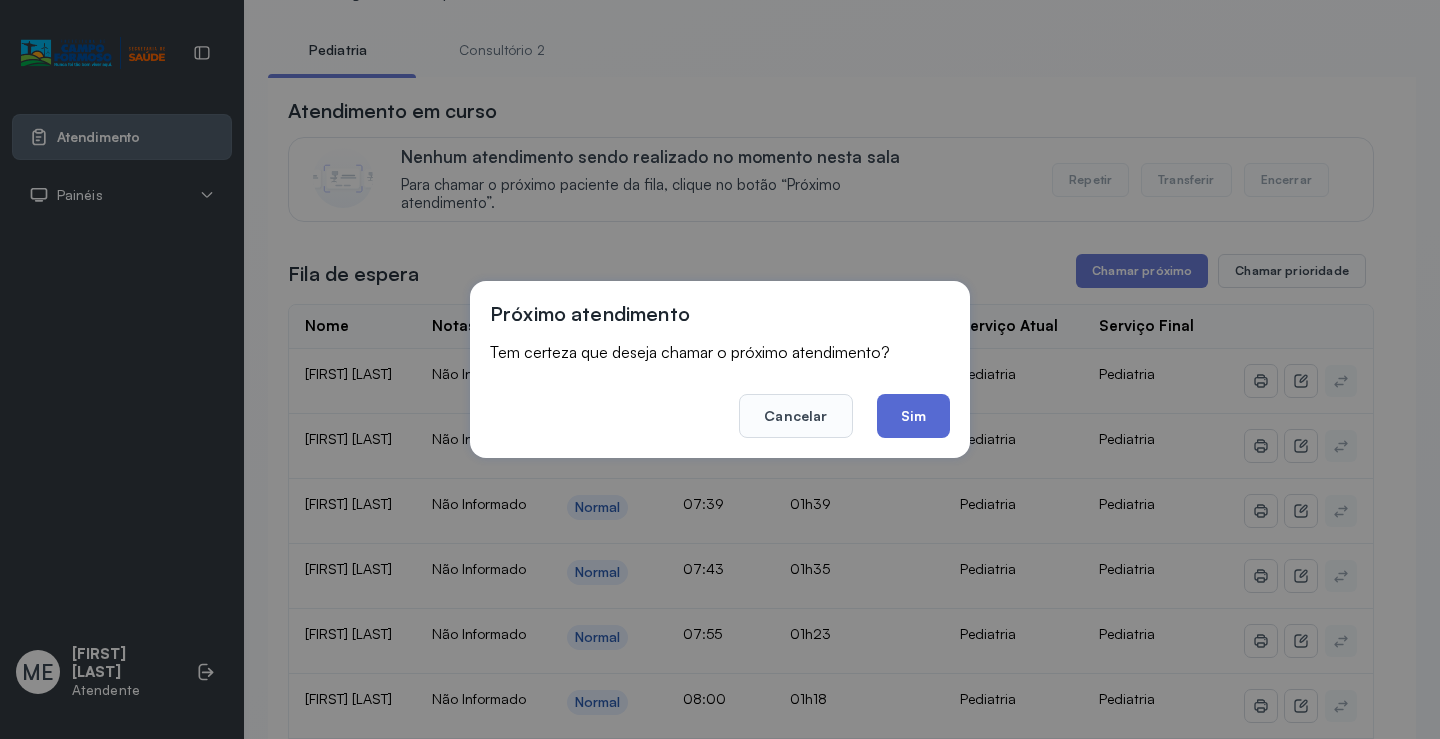 click on "Sim" 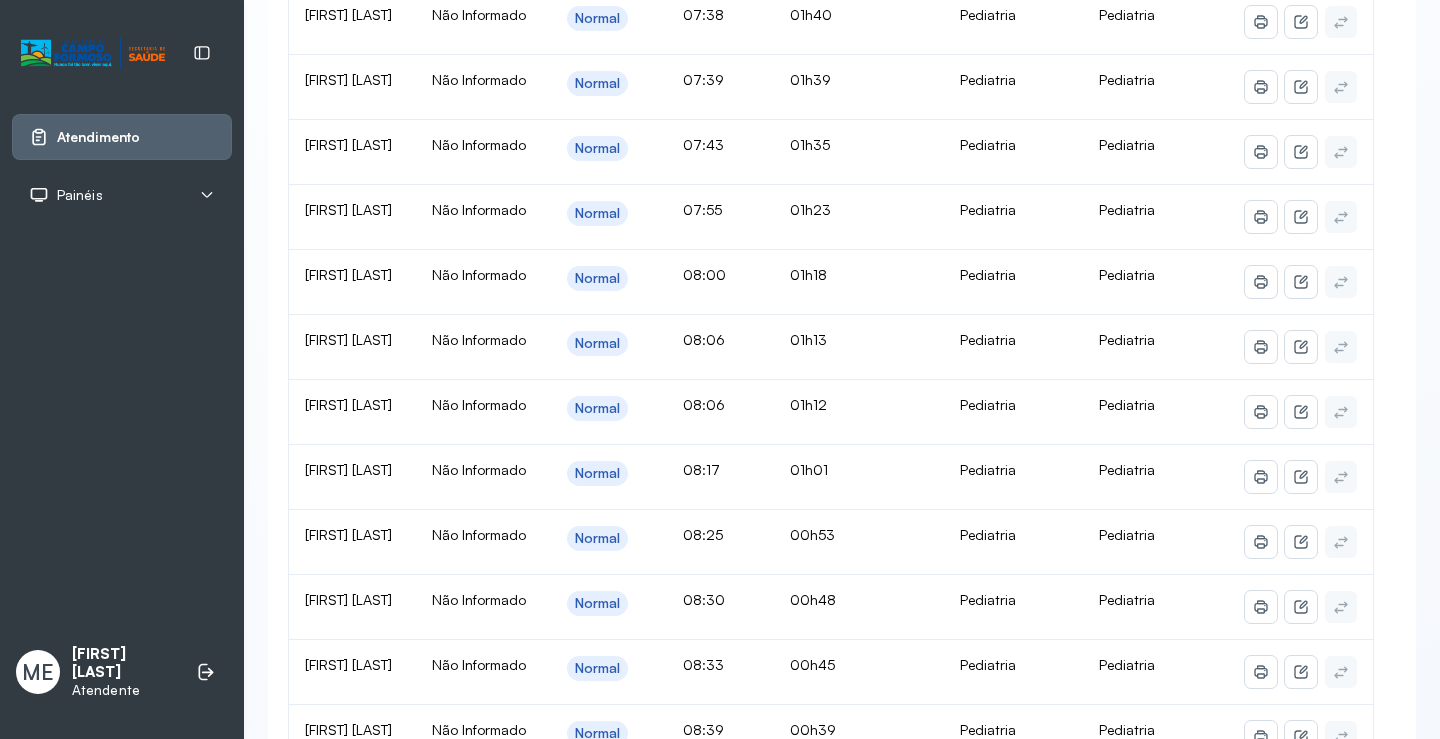scroll, scrollTop: 400, scrollLeft: 0, axis: vertical 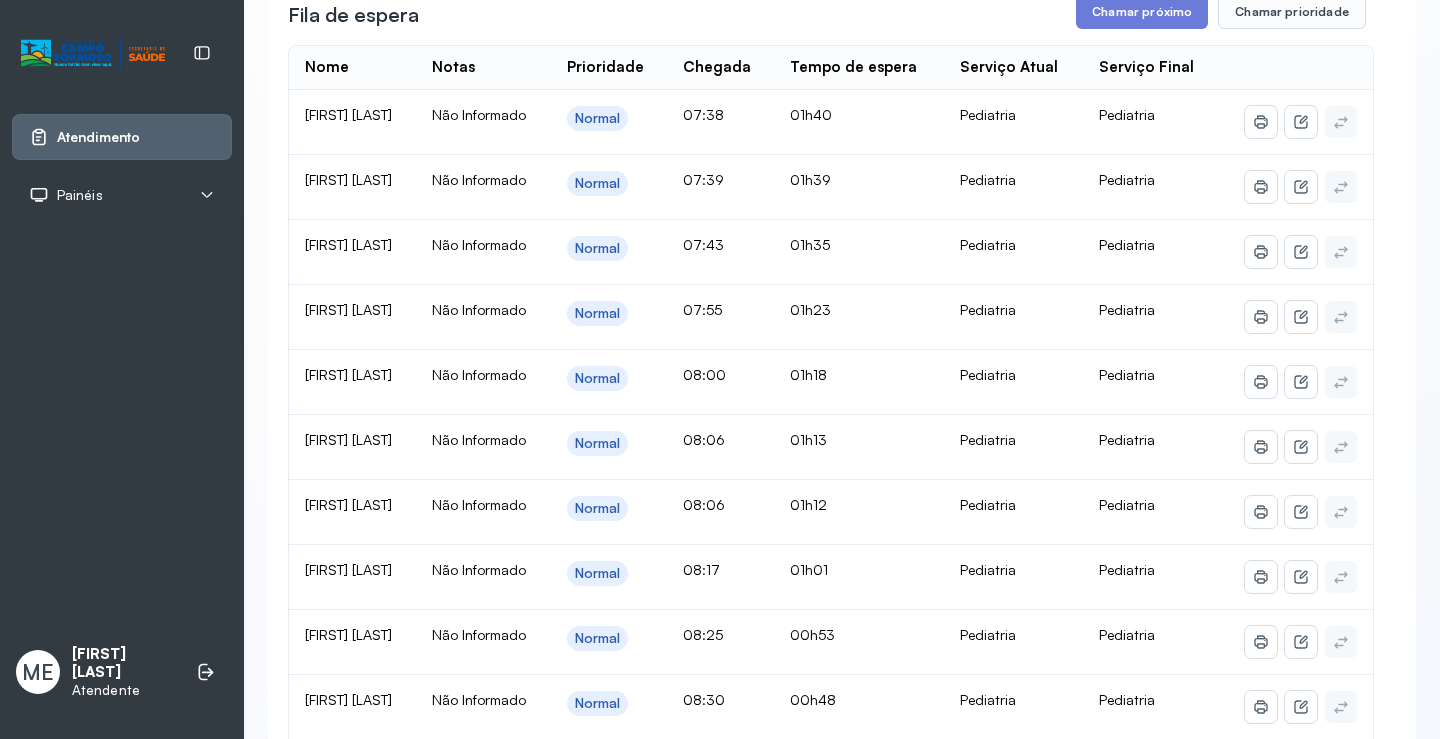 click on "Atendimento em curso Nome MARIA CLARA LIMA DE ALMEIDA Prioridade Normal Serviço Final Pediatria Duração 00:50 Repetir Transferir Encerrar Fila de espera Chamar próximo Chamar prioridade Nome  Notas  Prioridade  Chegada  Tempo de espera  Serviço Atual  Serviço Final    NICOLLE RUFINO CARVALHO DO SACRAMENTO Não Informado Normal 07:38 01h40 Pediatria Pediatria ANA CECILIA SOUZA SANTOS Não Informado Normal 07:39 01h39 Pediatria Pediatria HELENA CARVALHO SANTOS Não Informado Normal 07:43 01h35 Pediatria Pediatria DAVY LUCA DE JESUS RIOS Não Informado Normal 07:55 01h23 Pediatria Pediatria HENRY MIKELVY MENDES DOS SANTOS Não Informado Normal 08:00 01h18 Pediatria Pediatria ANA JULLIA TEIXEIRA DA SILVA Não Informado Normal 08:06 01h13 Pediatria Pediatria LUIZA FERREIRA DOS SANTOS Não Informado Normal 08:06 01h12 Pediatria Pediatria Malu Jatoba Araujo Não Informado Normal 08:17 01h01 Pediatria Pediatria Luna Valentina dos Santos Oliveira Não Informado Normal 08:25 00h53 Pediatria Pediatria Normal 08:30" at bounding box center [842, 573] 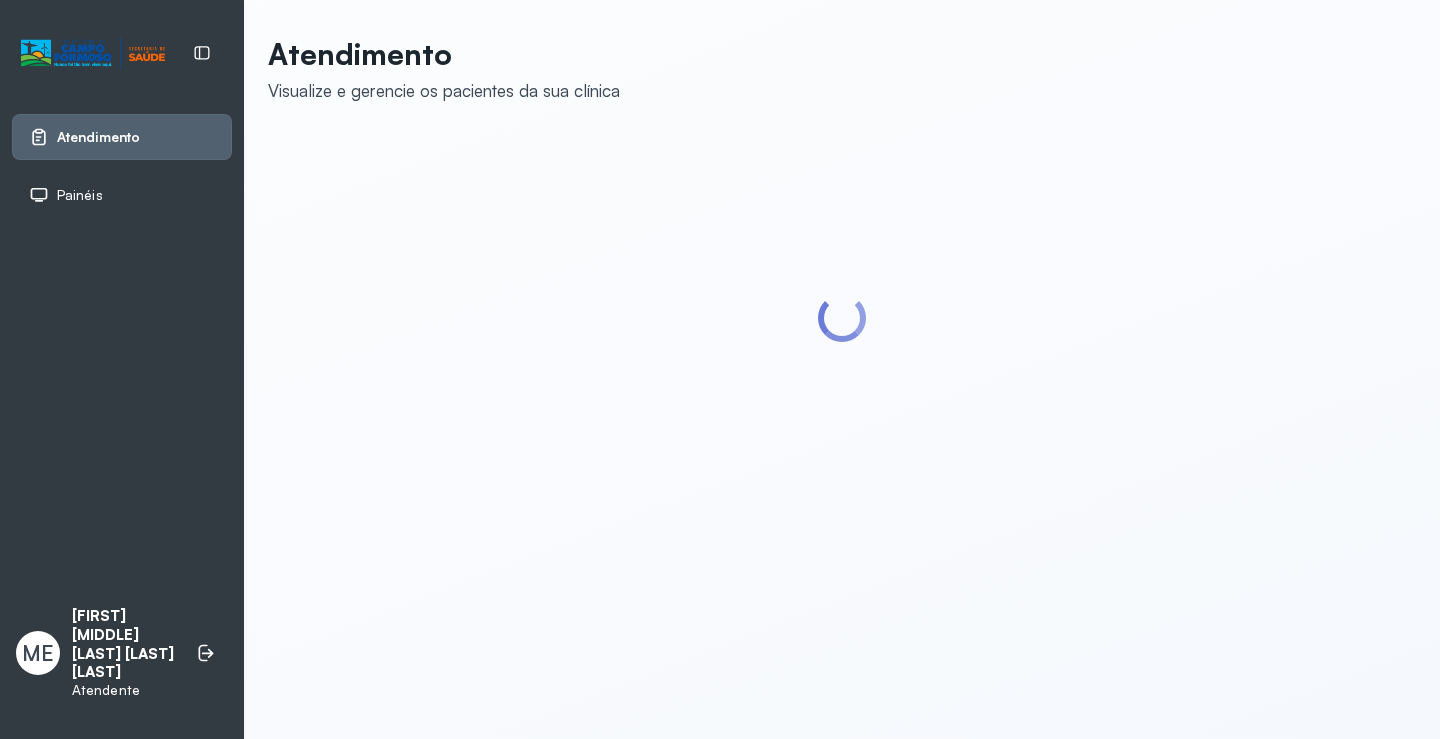 scroll, scrollTop: 0, scrollLeft: 0, axis: both 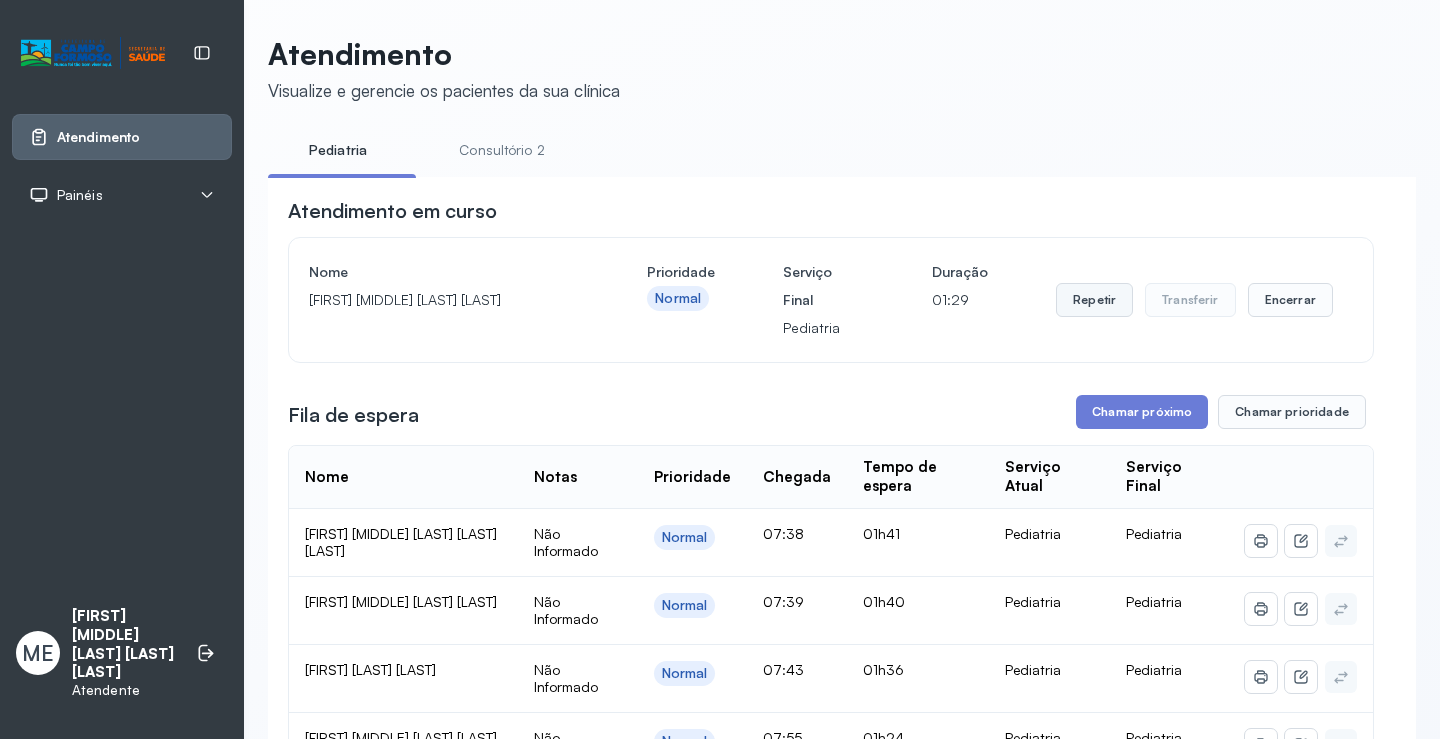 click on "Repetir" at bounding box center (1094, 300) 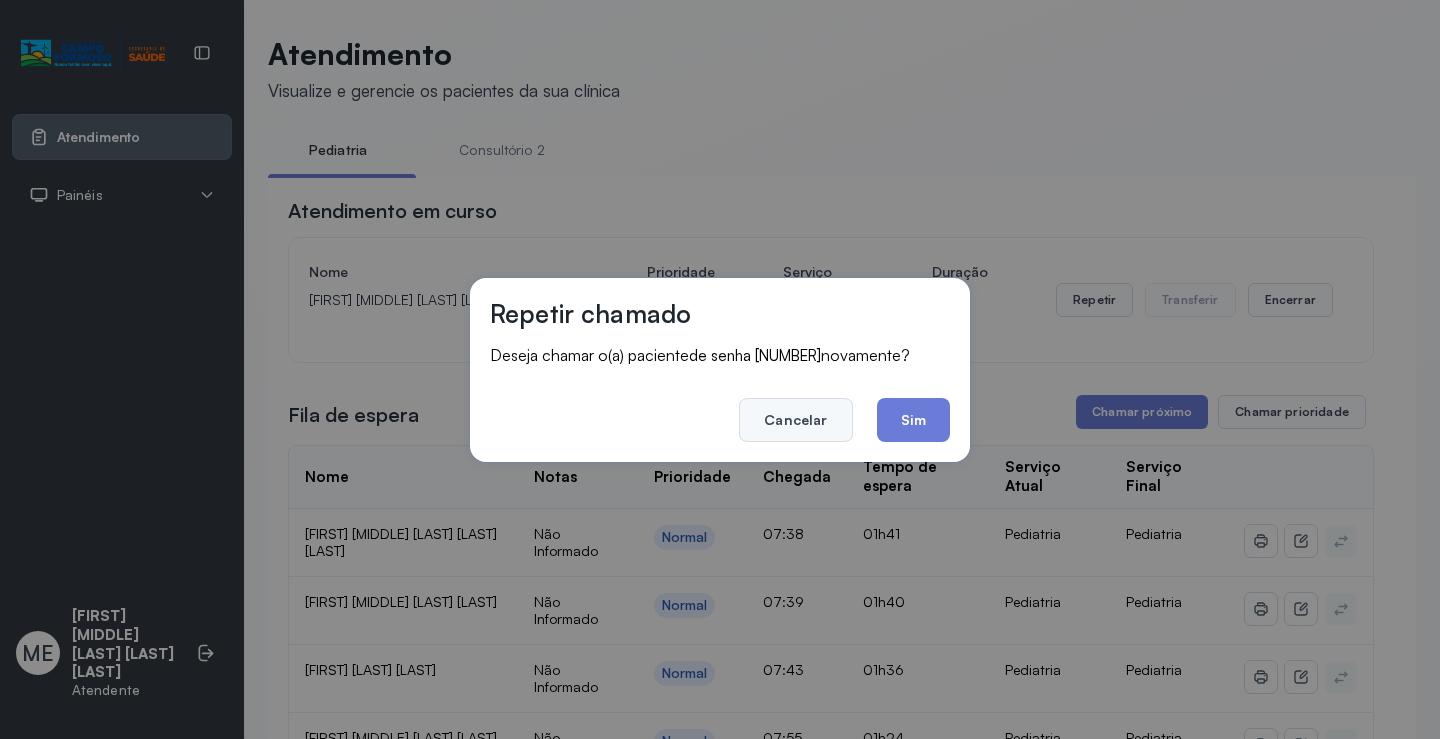 click on "Cancelar" 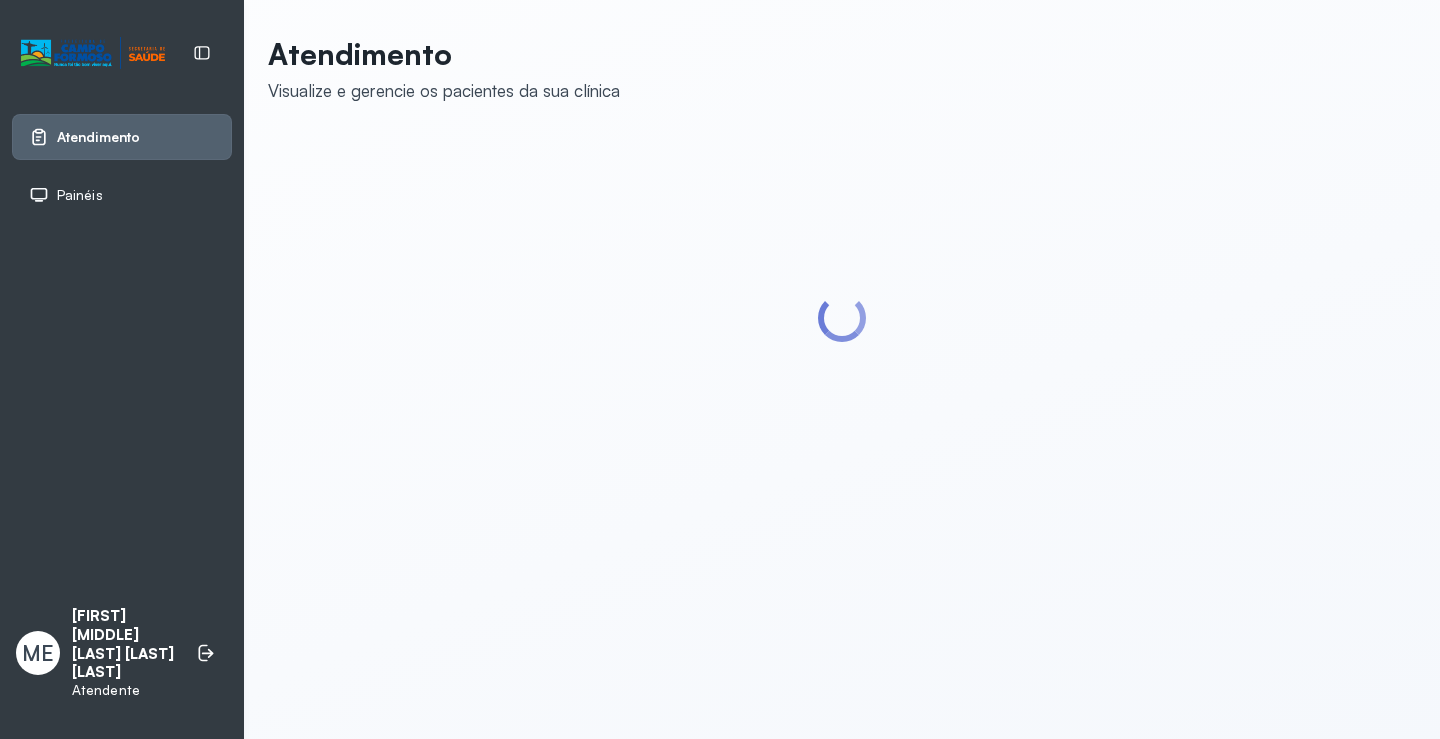 scroll, scrollTop: 0, scrollLeft: 0, axis: both 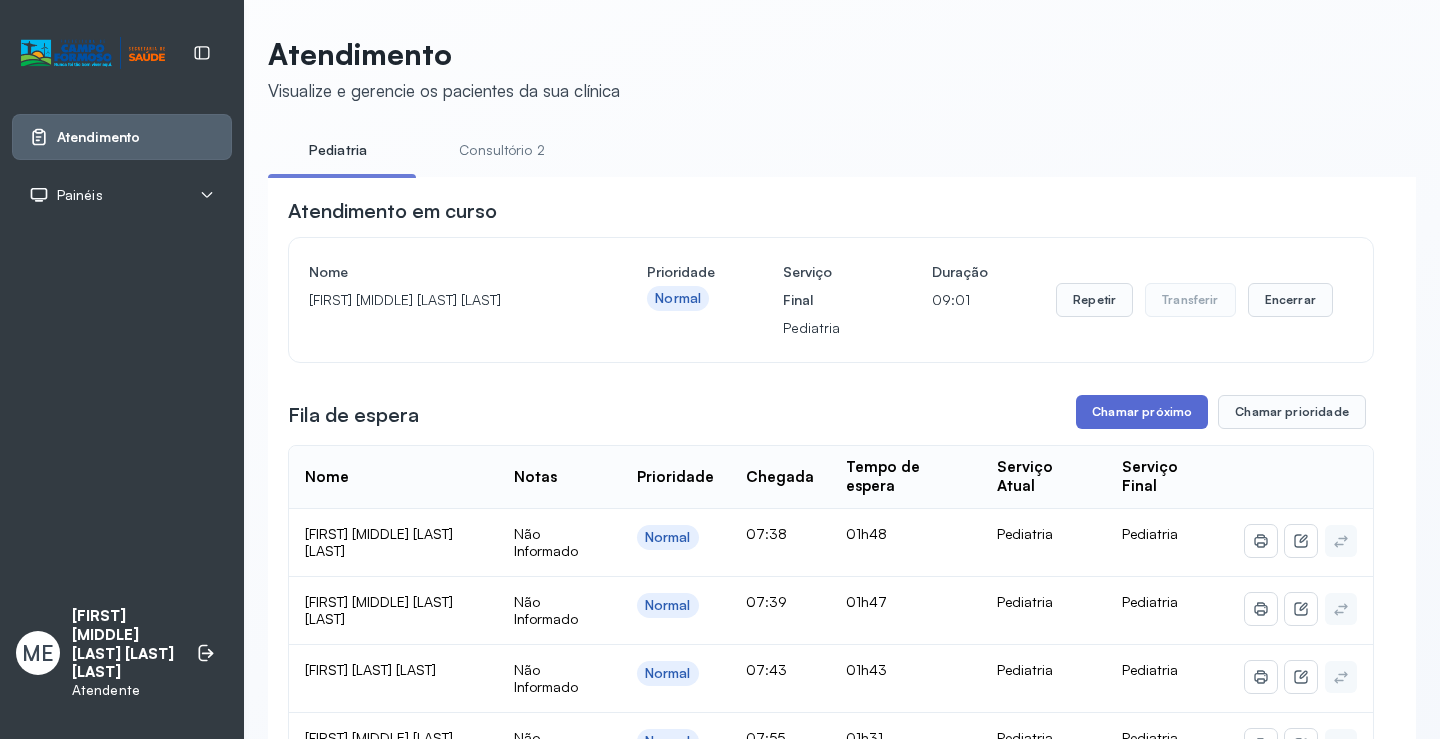 click on "Chamar próximo" at bounding box center [1142, 412] 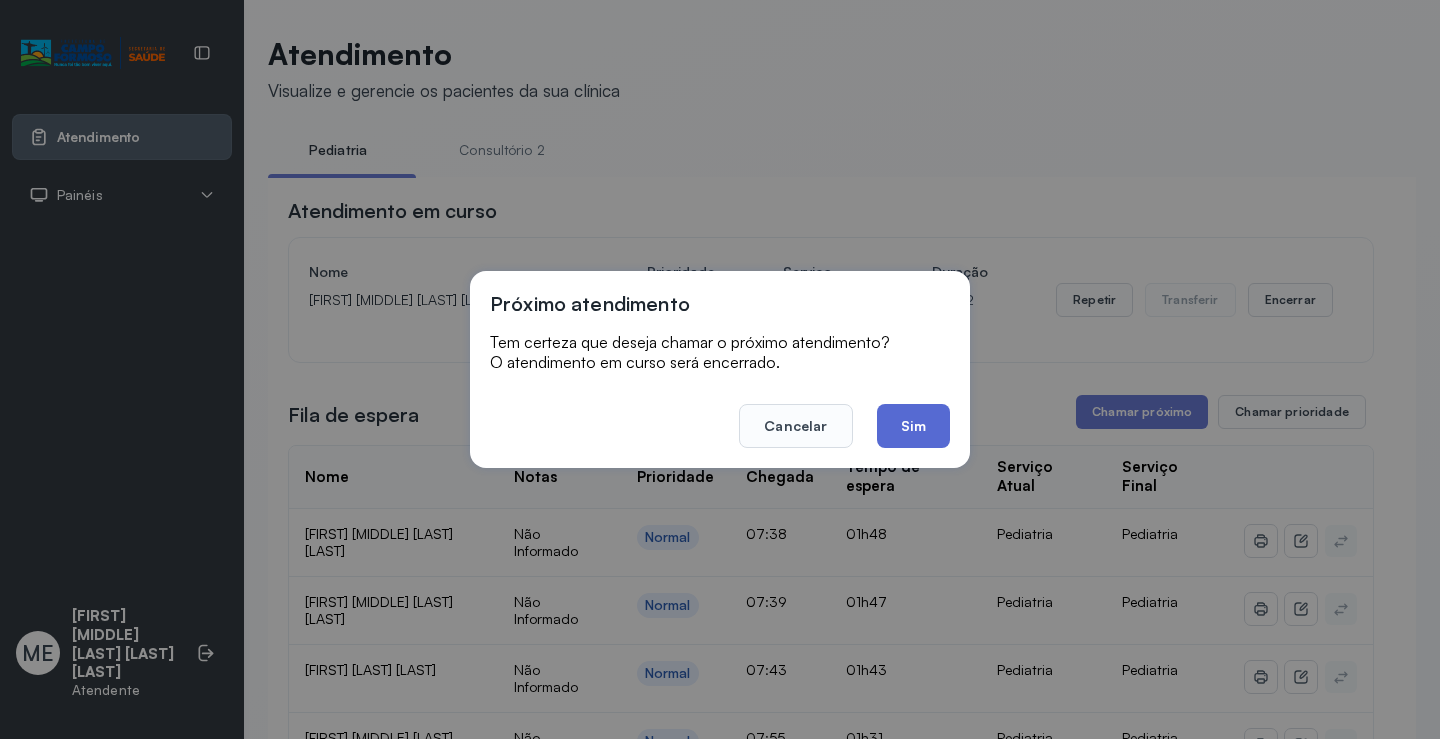 click on "Sim" 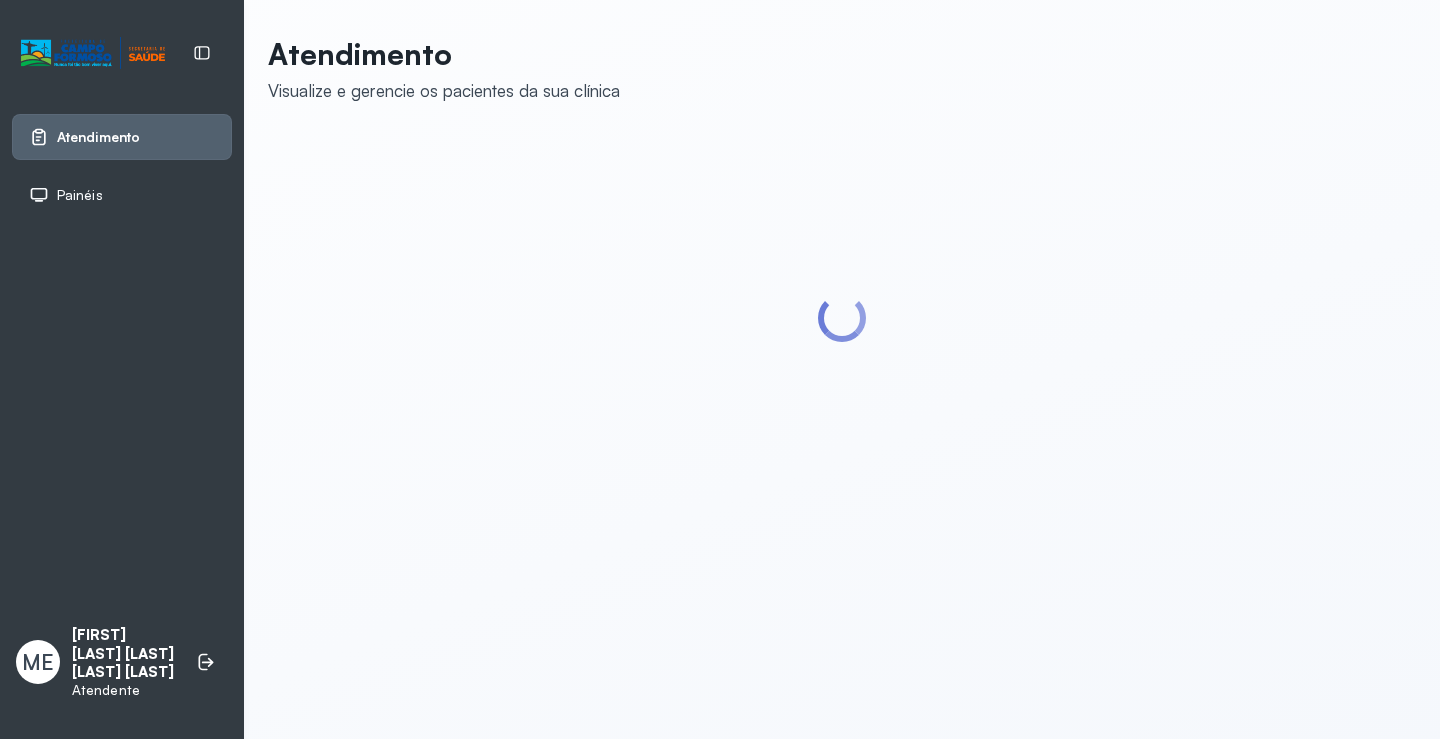 scroll, scrollTop: 0, scrollLeft: 0, axis: both 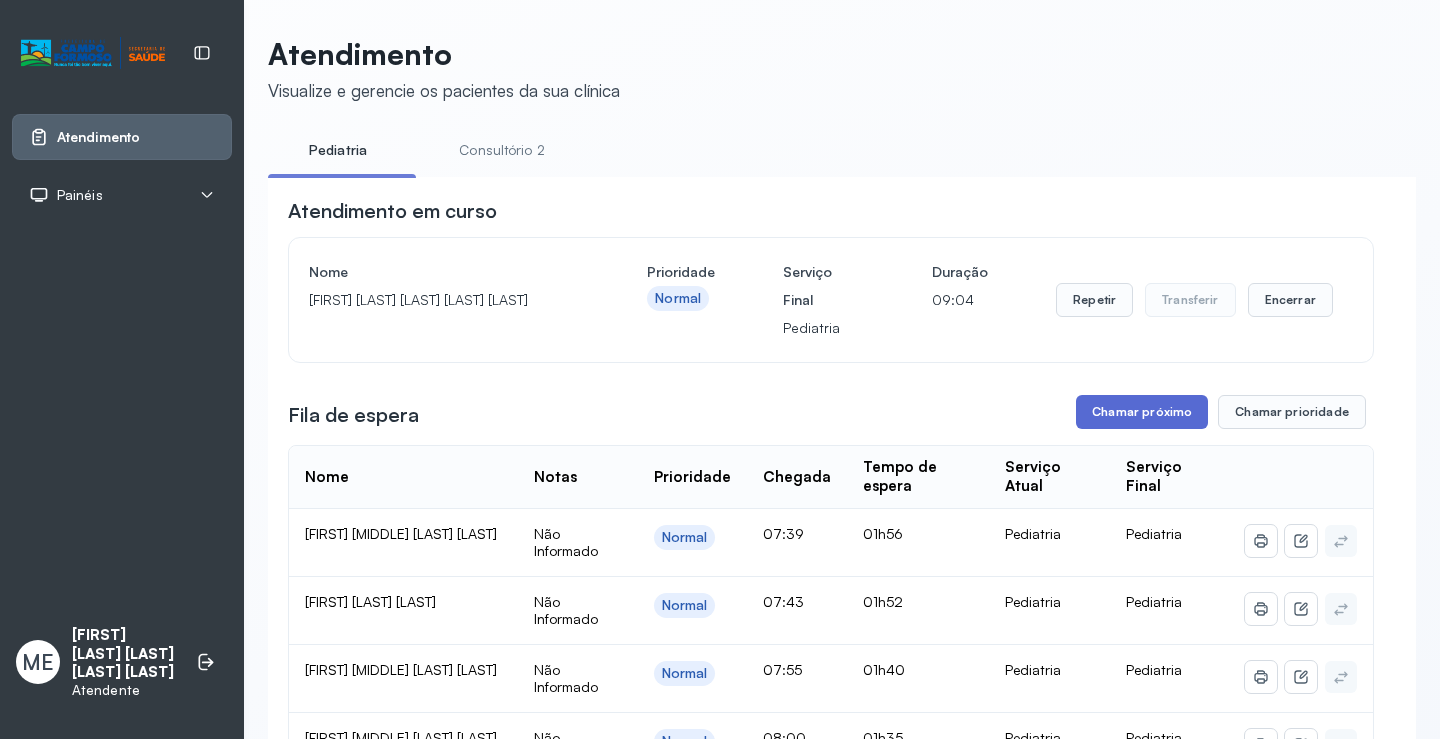 click on "Chamar próximo" at bounding box center [1142, 412] 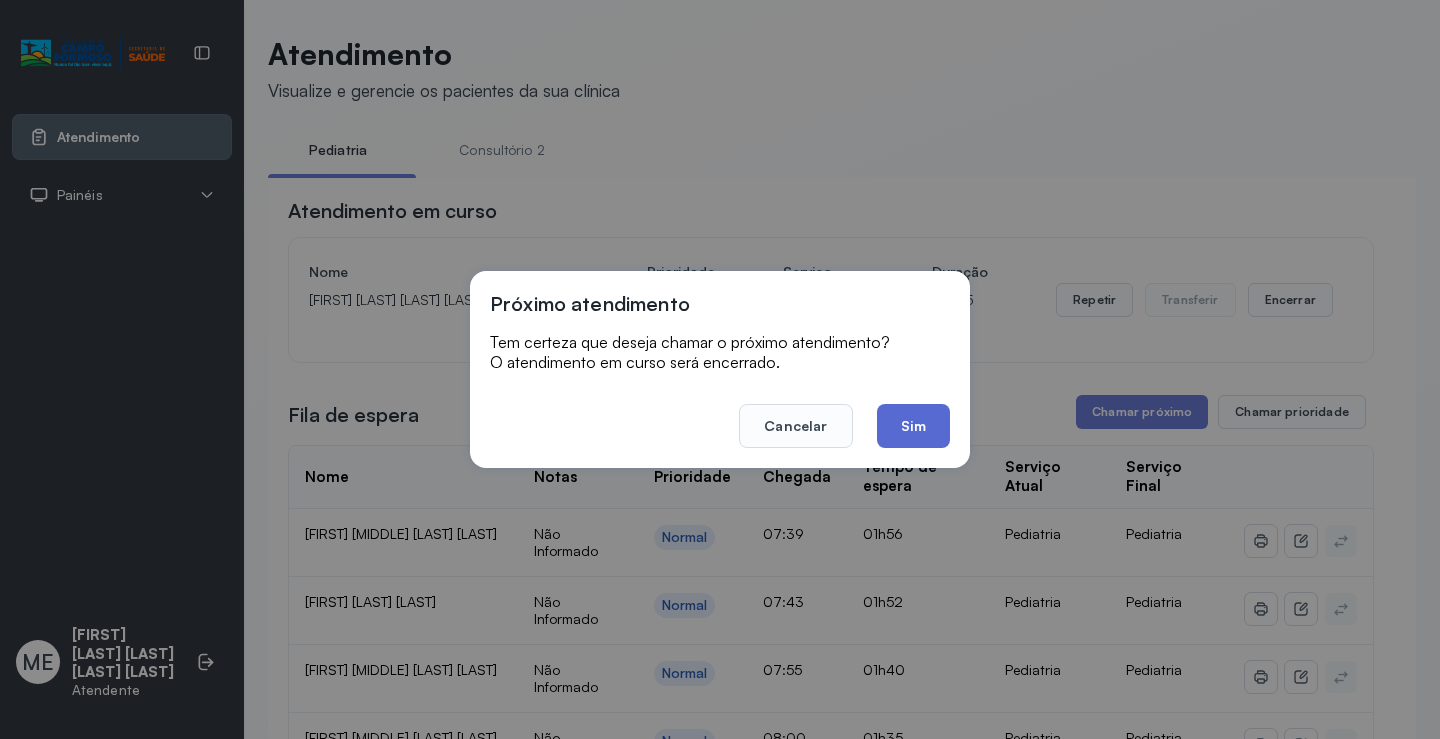 click on "Sim" 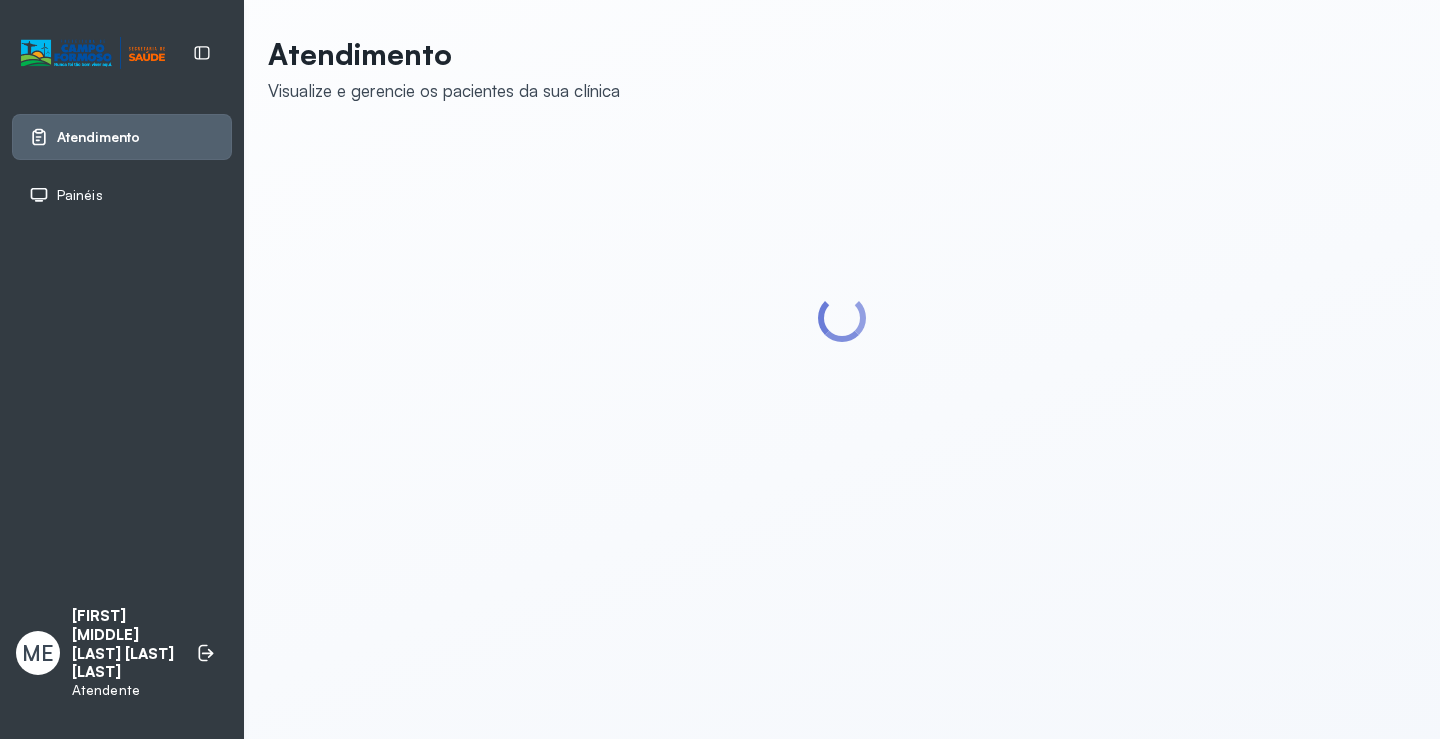 scroll, scrollTop: 0, scrollLeft: 0, axis: both 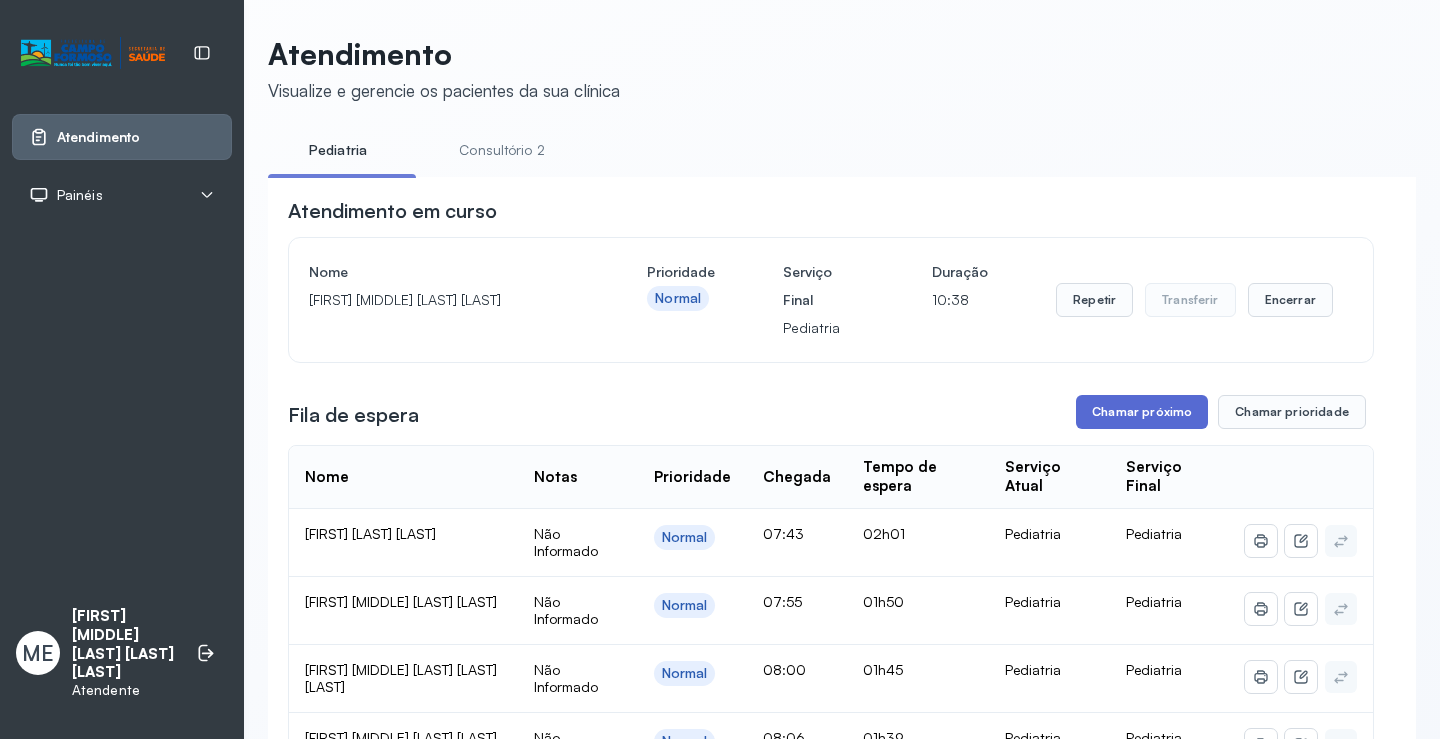 click on "Chamar próximo" at bounding box center (1142, 412) 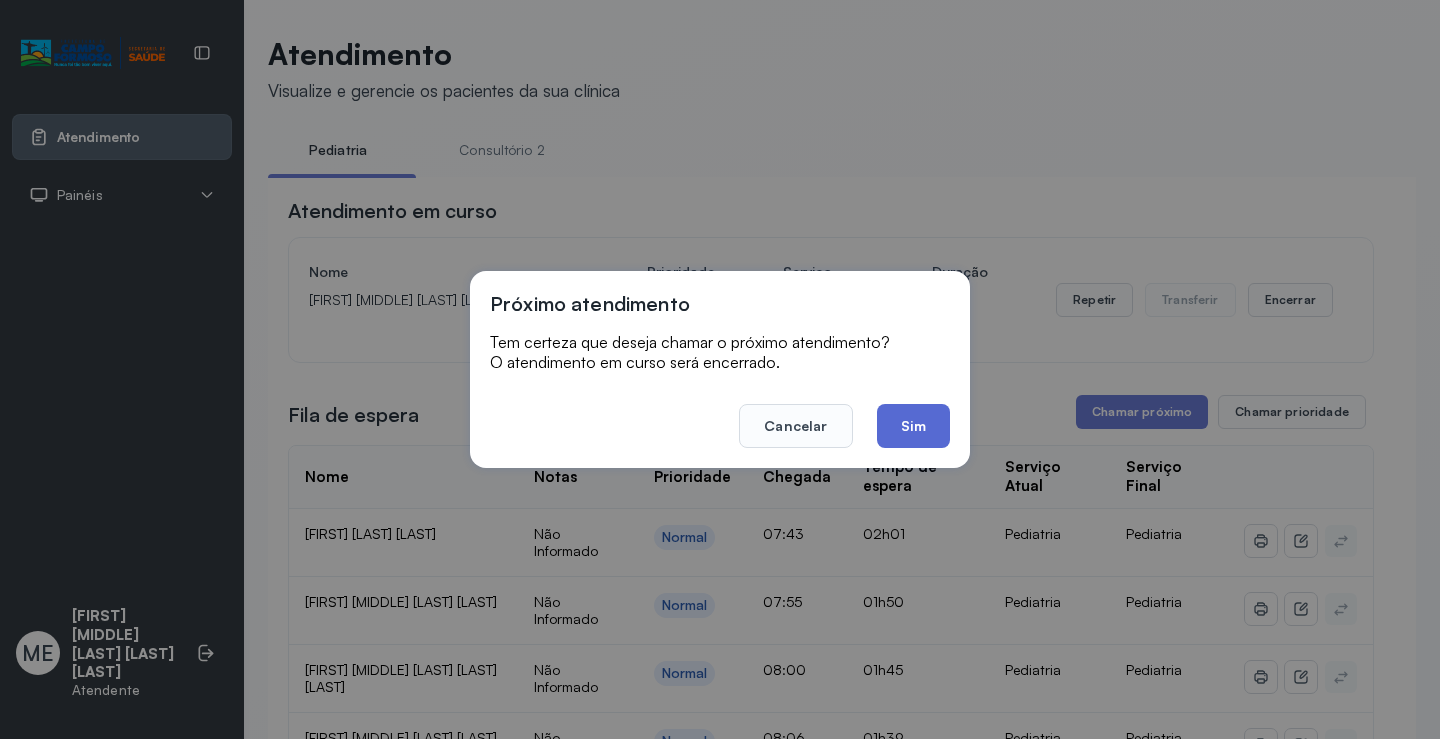 click on "Sim" 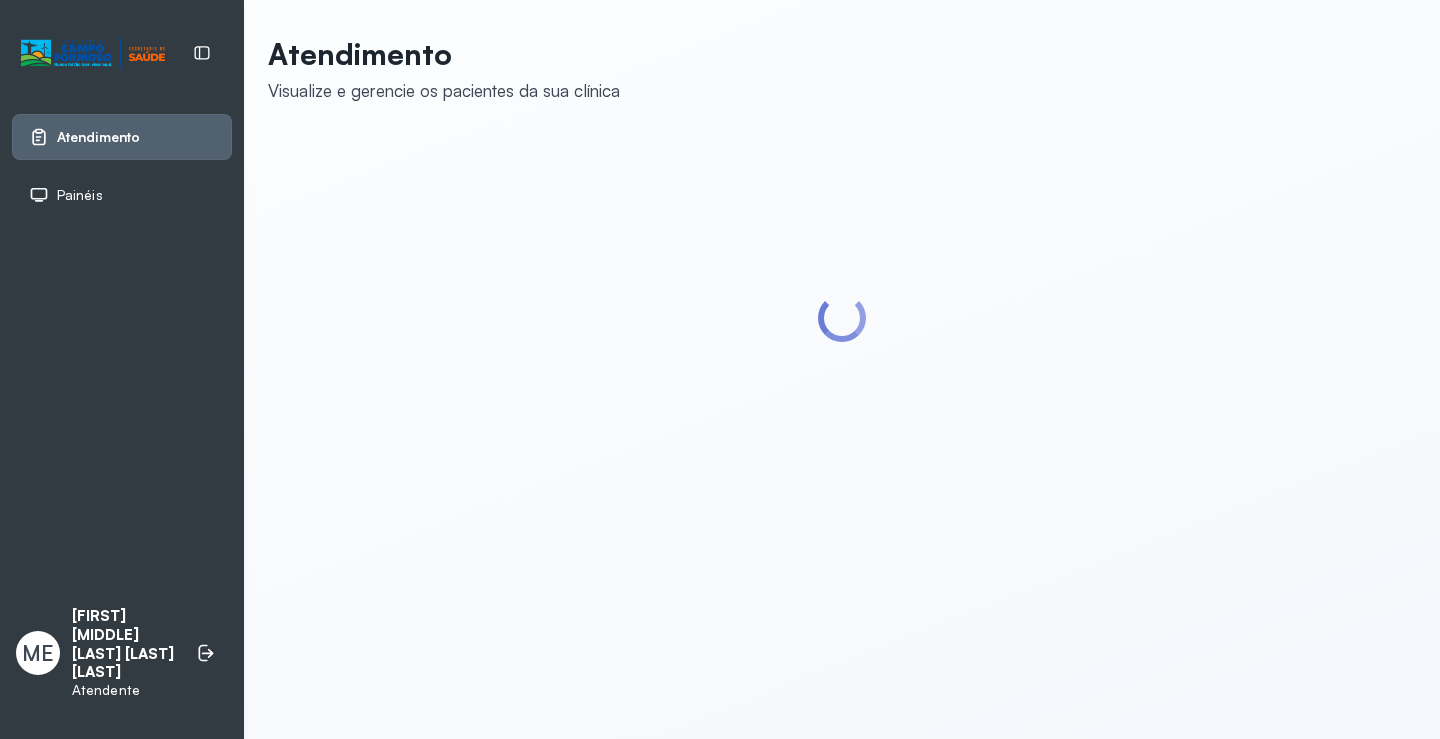 scroll, scrollTop: 0, scrollLeft: 0, axis: both 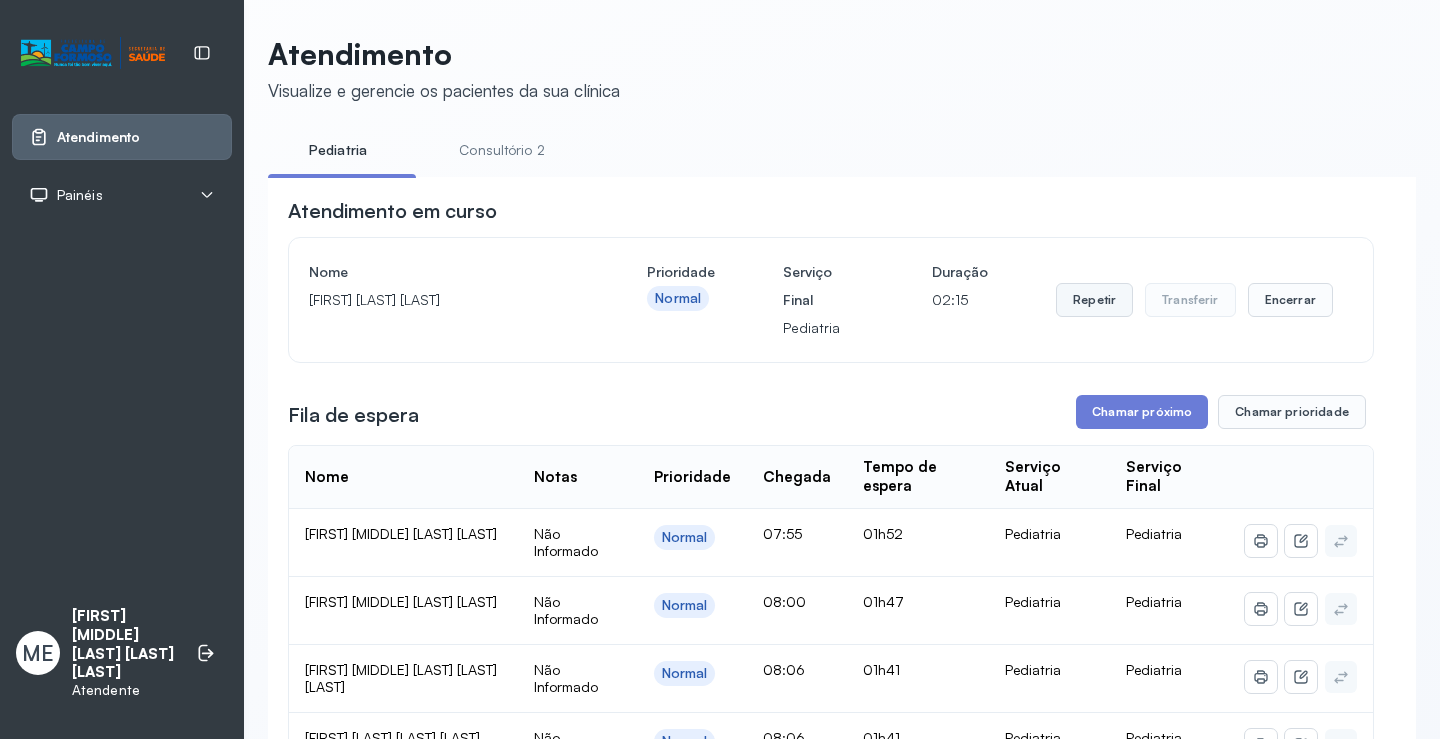 click on "Repetir" at bounding box center [1094, 300] 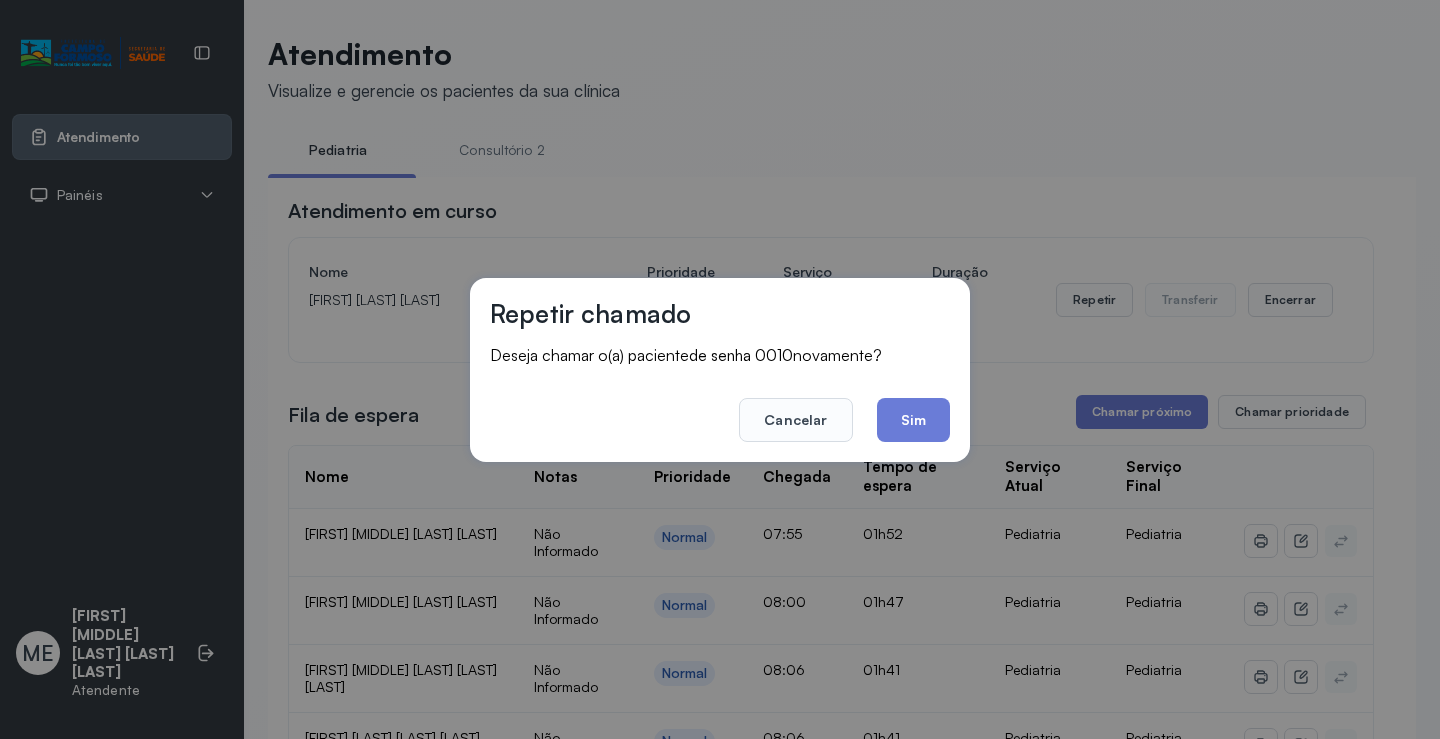click on "Repetir chamado  Deseja chamar o(a) paciente  de senha 0010  novamente?  Cancelar Sim" at bounding box center (720, 369) 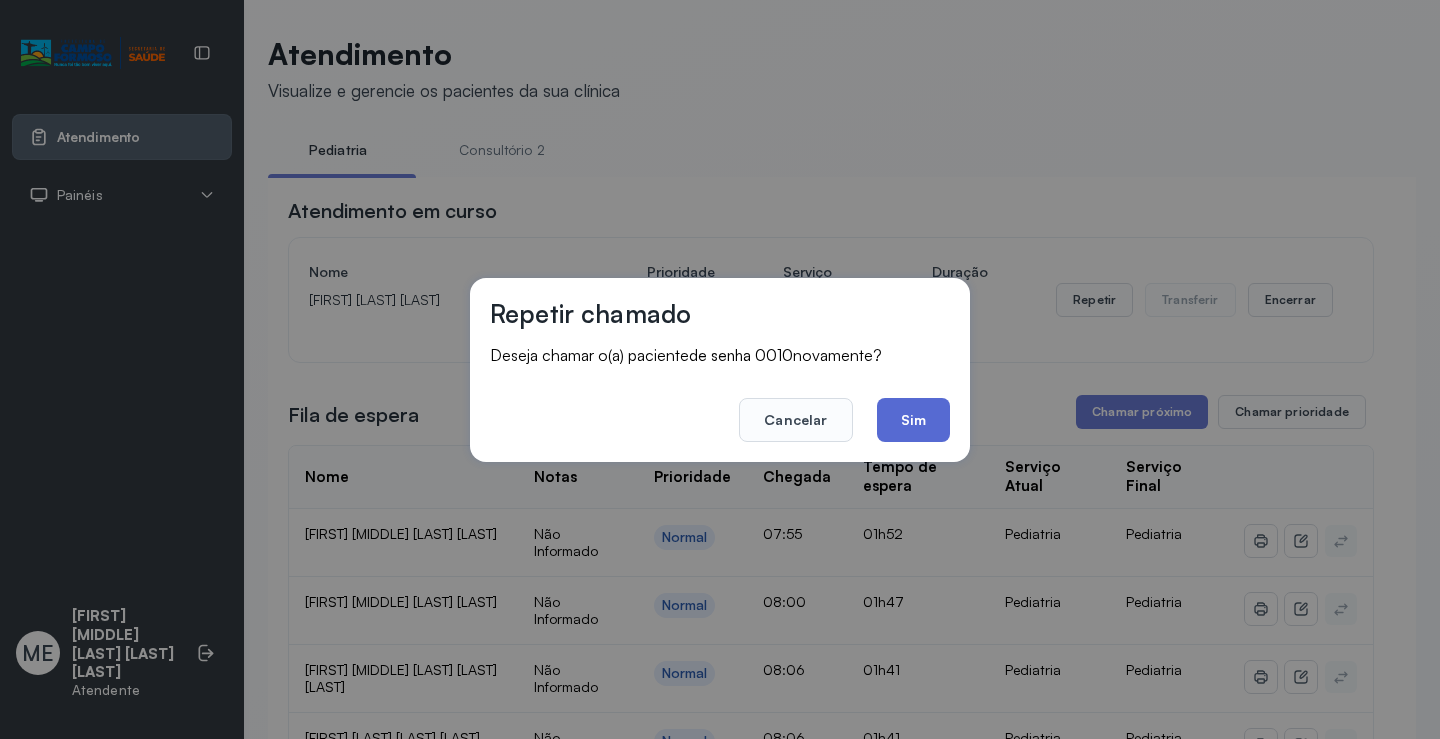 click on "Sim" 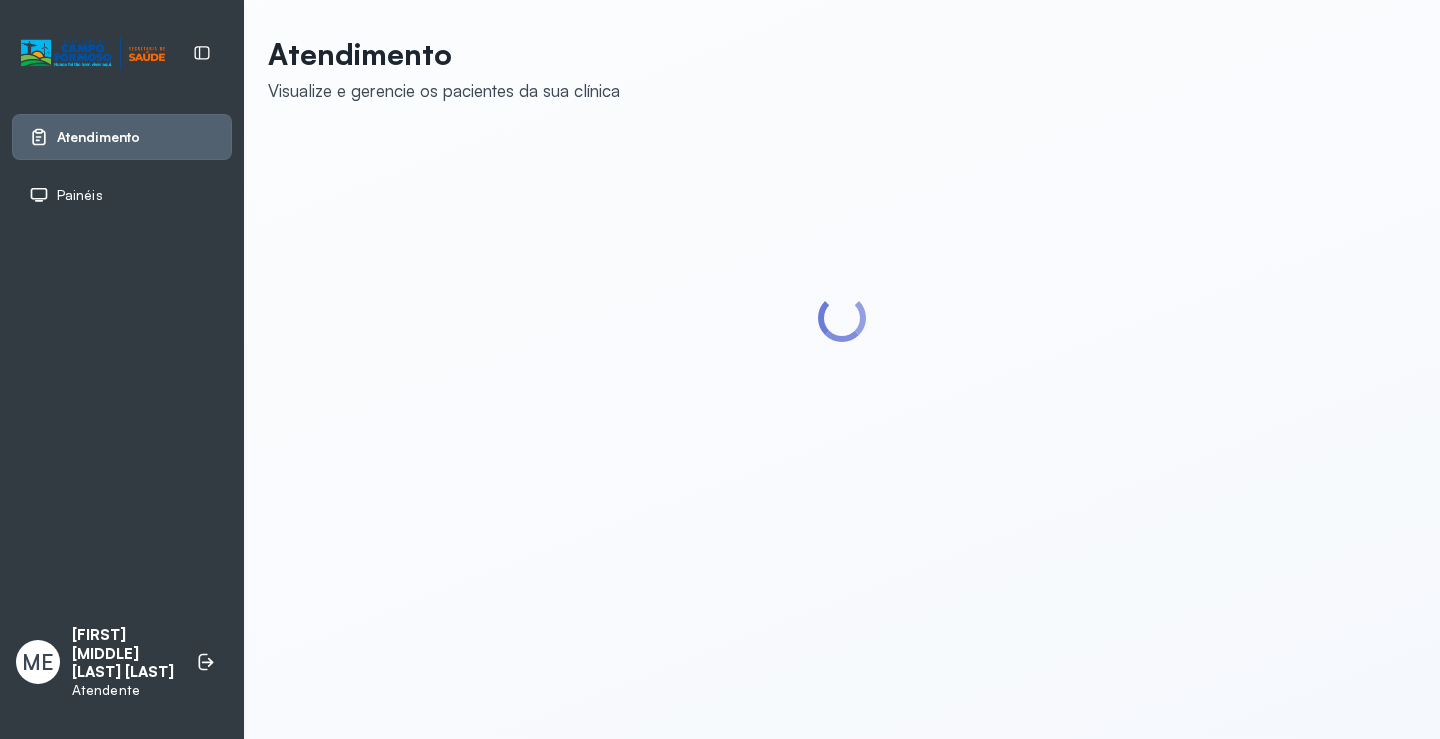 scroll, scrollTop: 0, scrollLeft: 0, axis: both 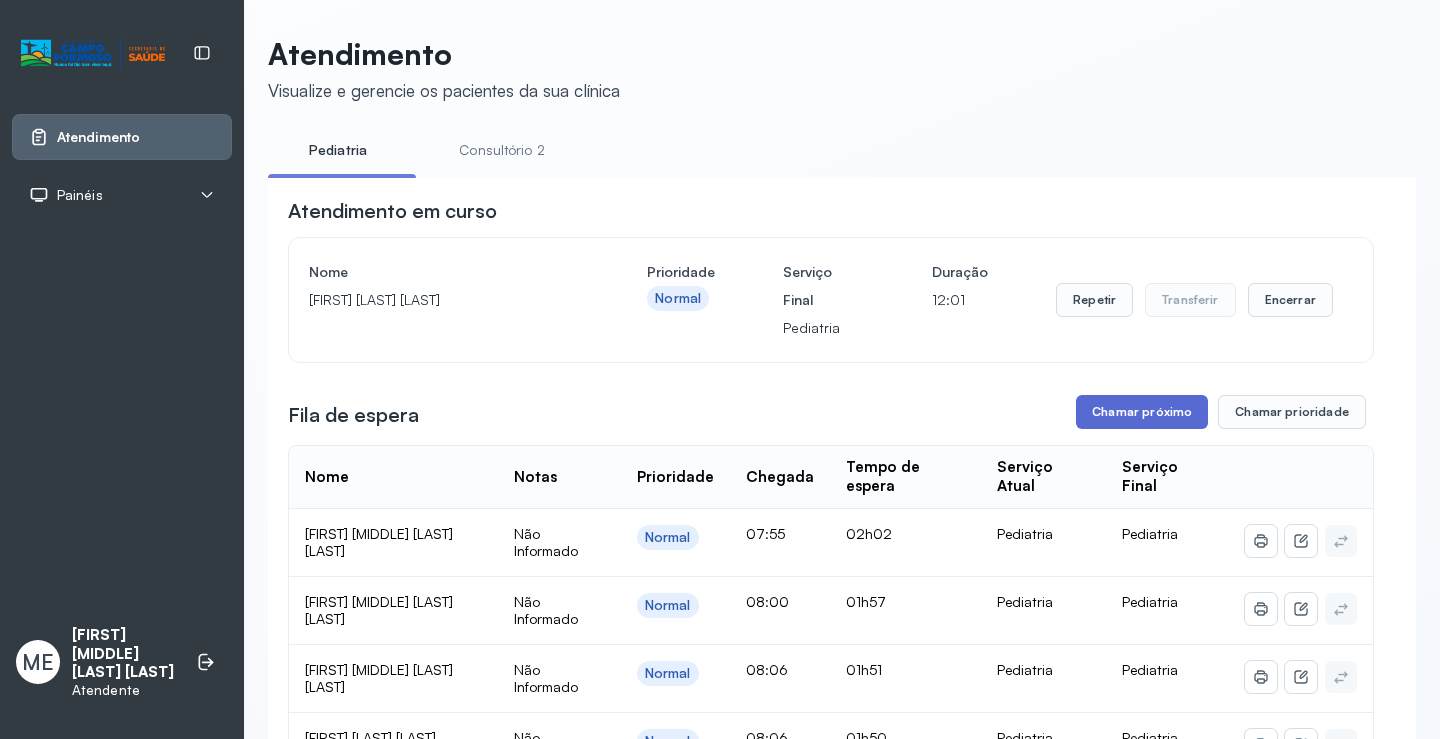 click on "Chamar próximo" at bounding box center (1142, 412) 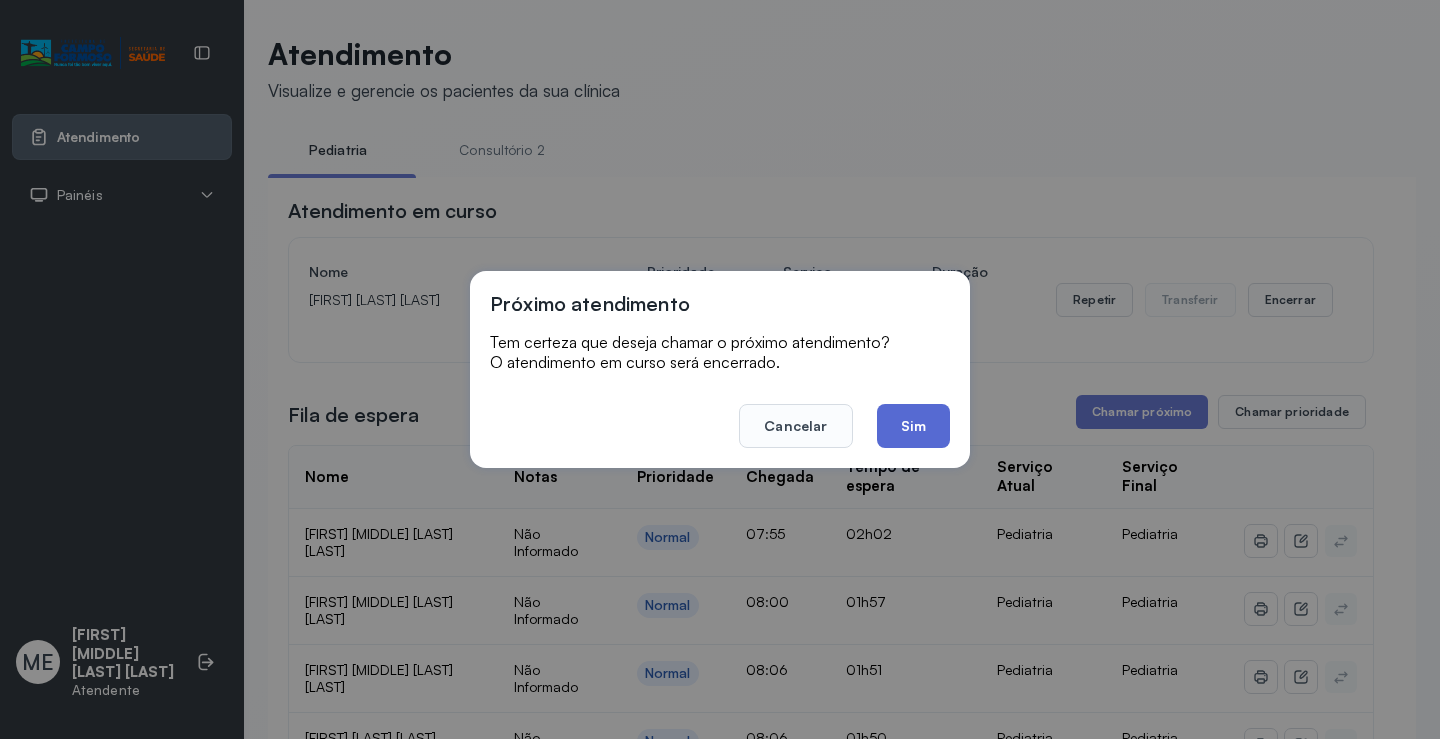 click on "Sim" 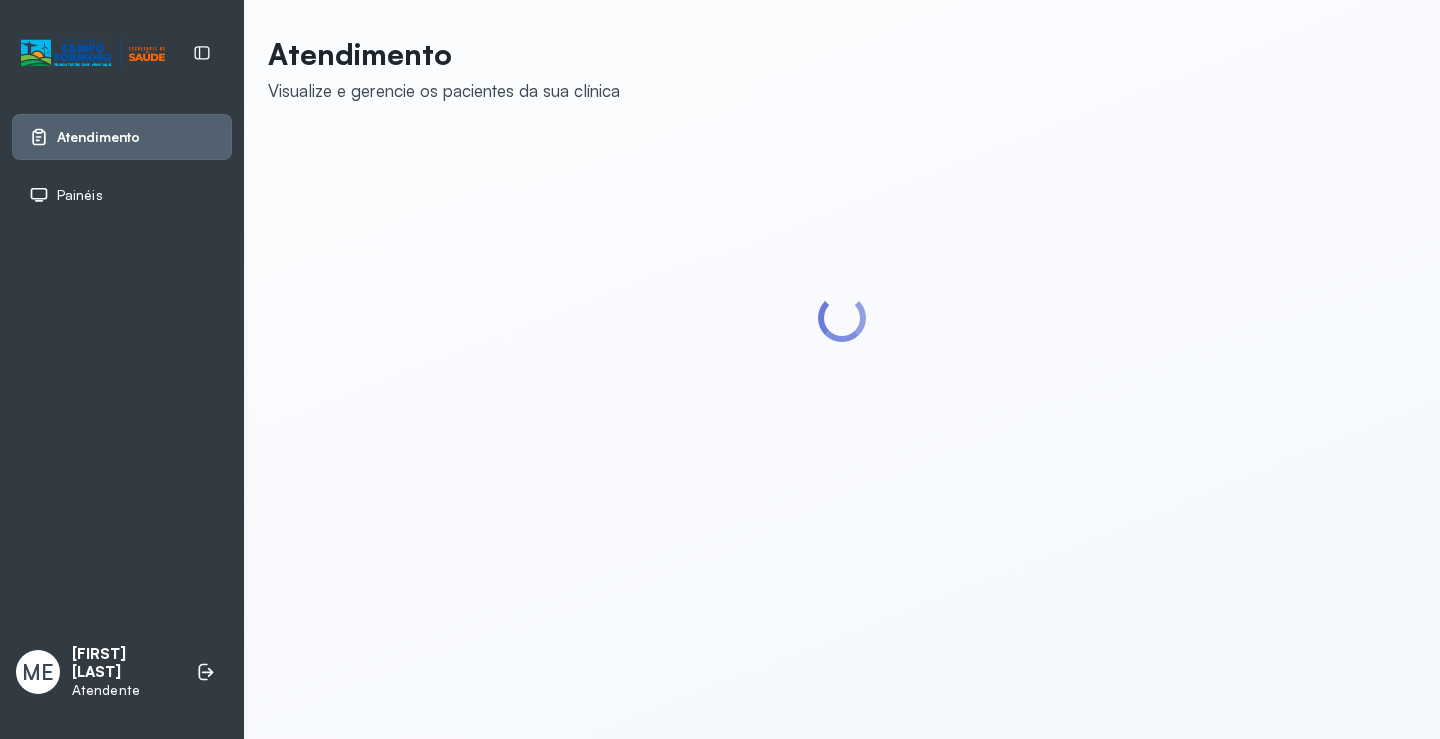 scroll, scrollTop: 0, scrollLeft: 0, axis: both 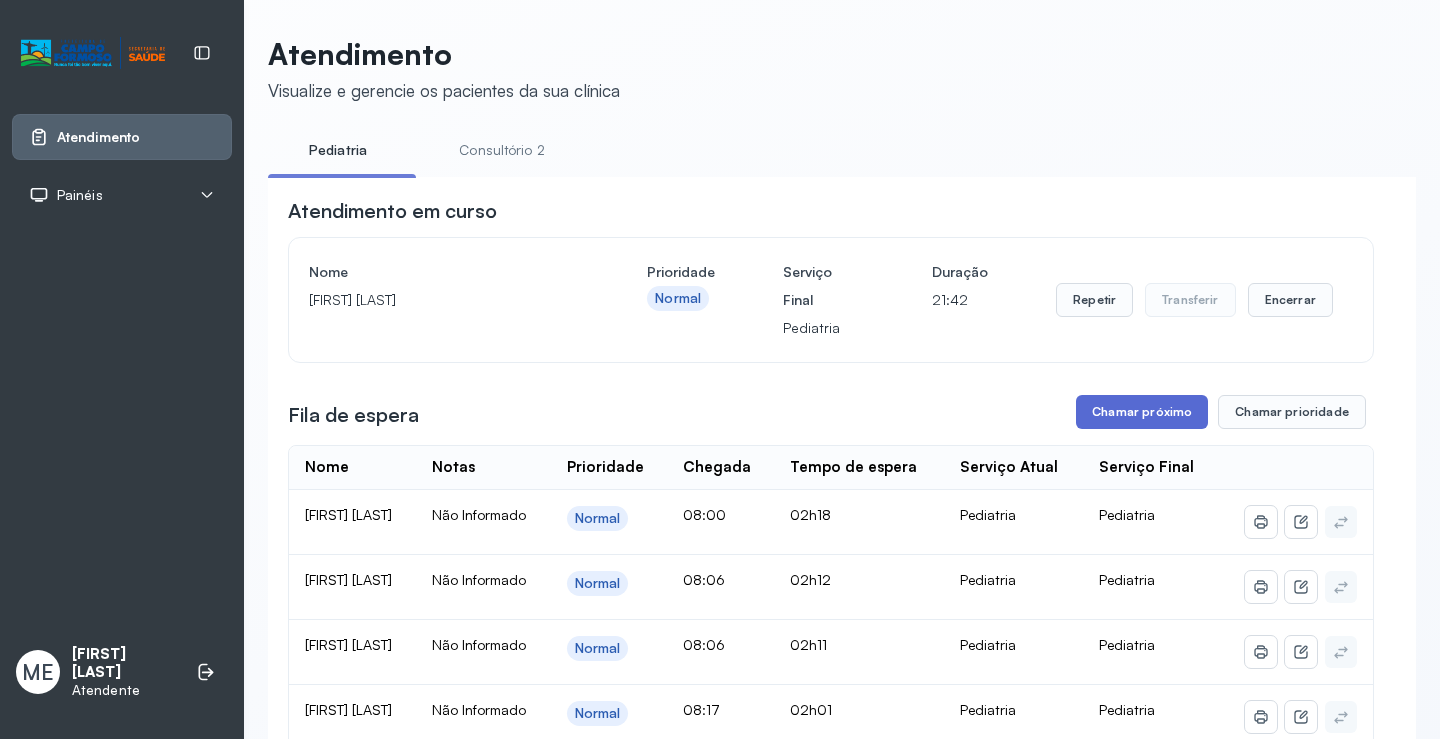 click on "Chamar próximo" at bounding box center [1142, 412] 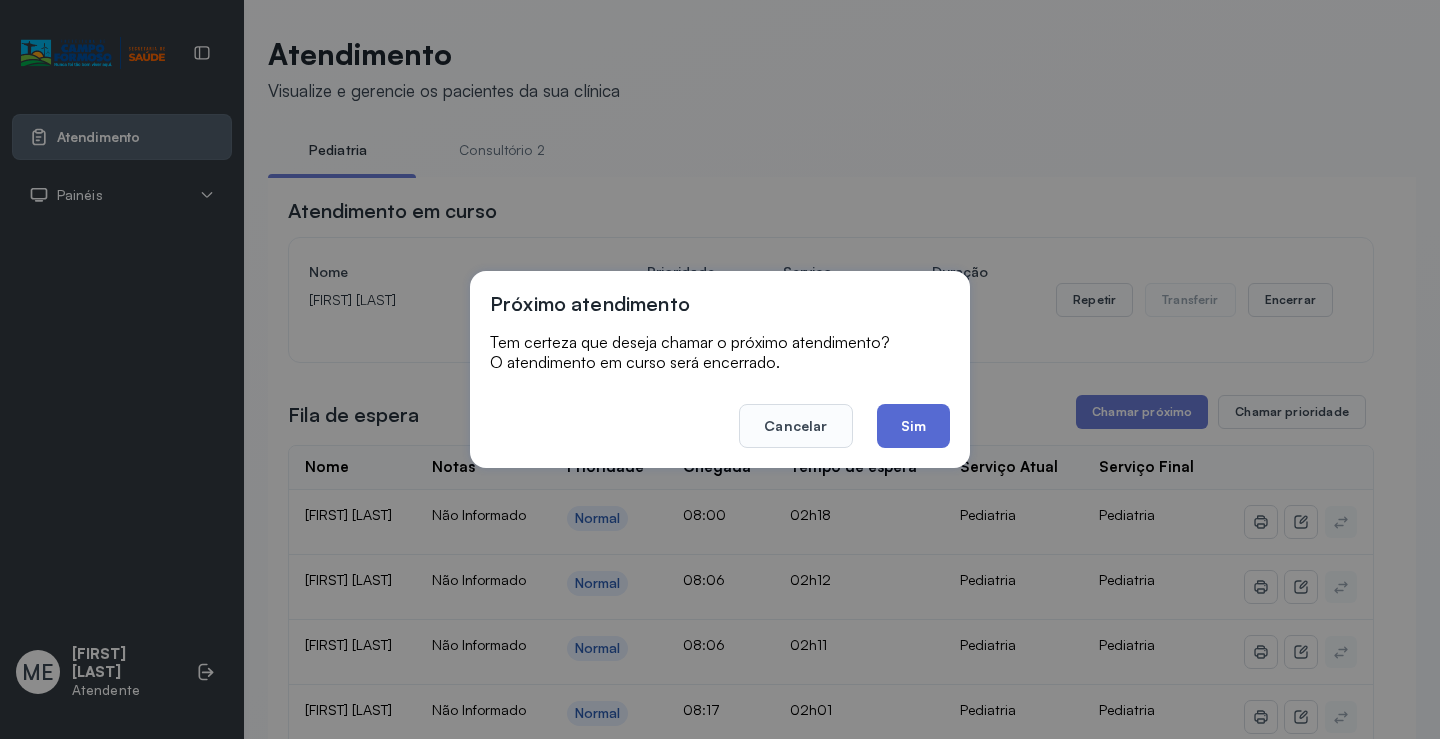 click on "Sim" 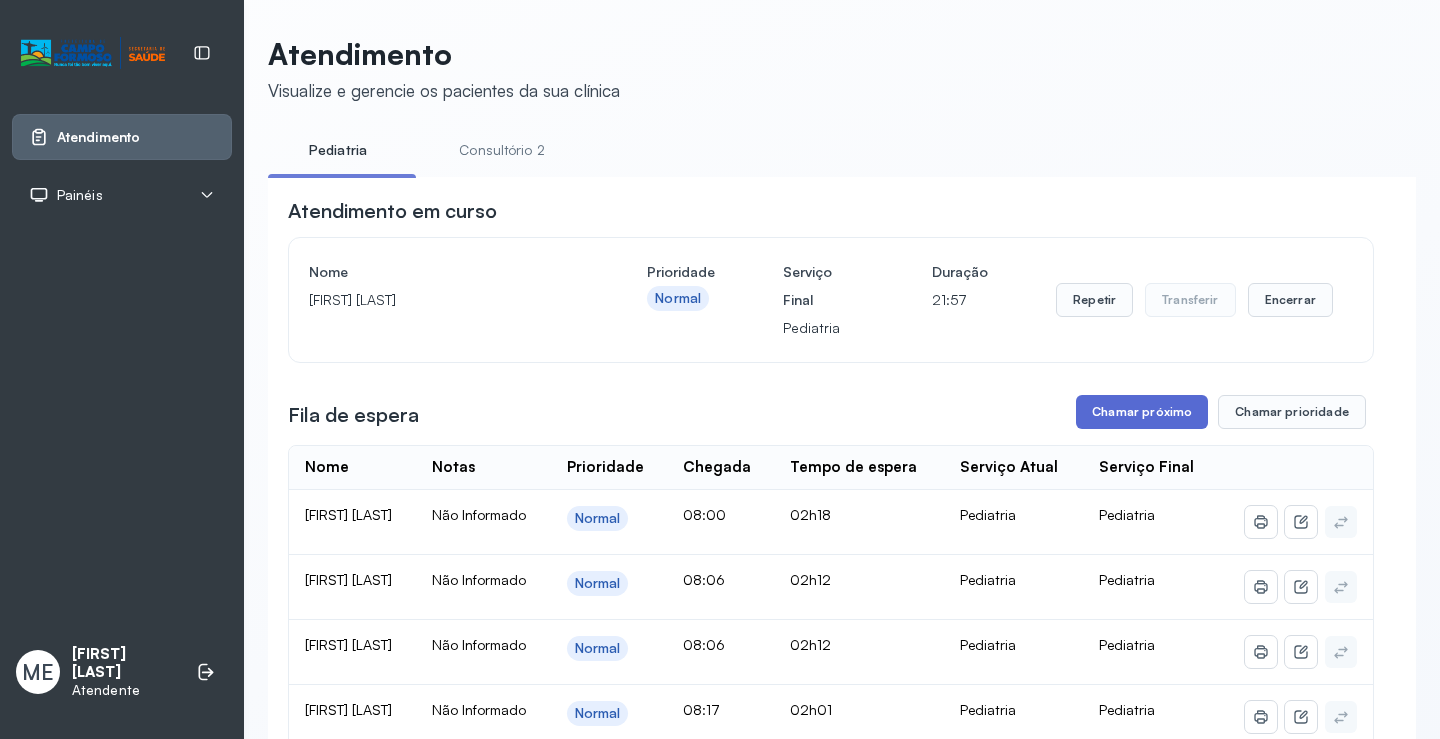 click on "Chamar próximo" at bounding box center [1142, 412] 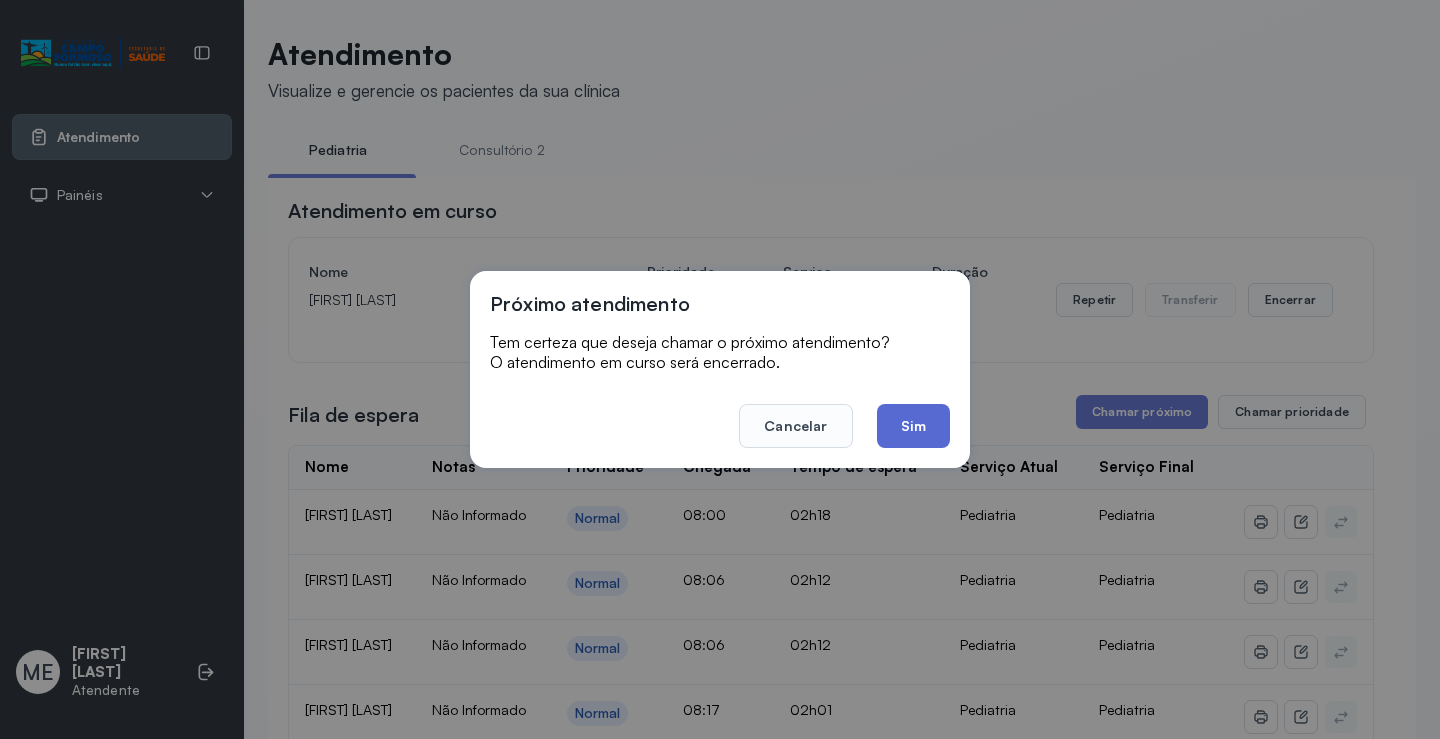 click on "Sim" 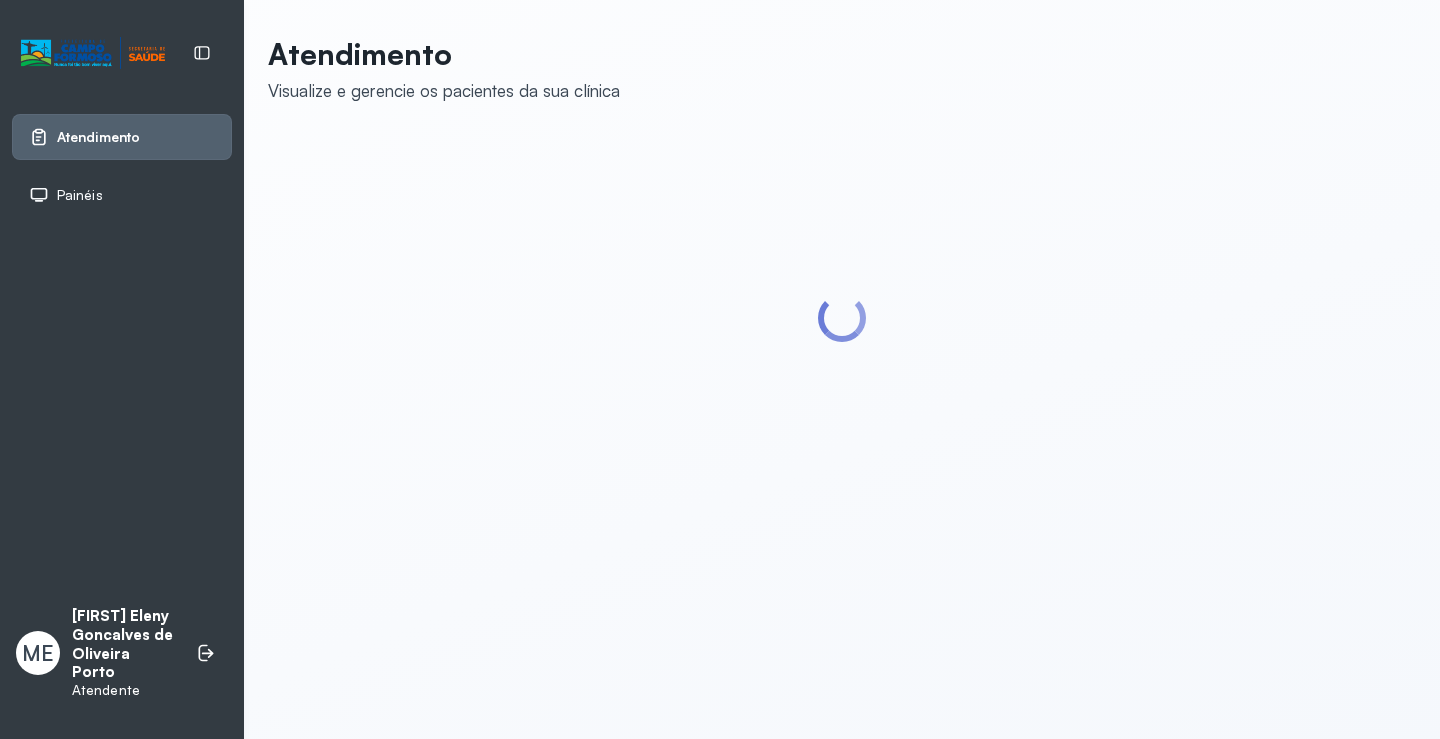scroll, scrollTop: 0, scrollLeft: 0, axis: both 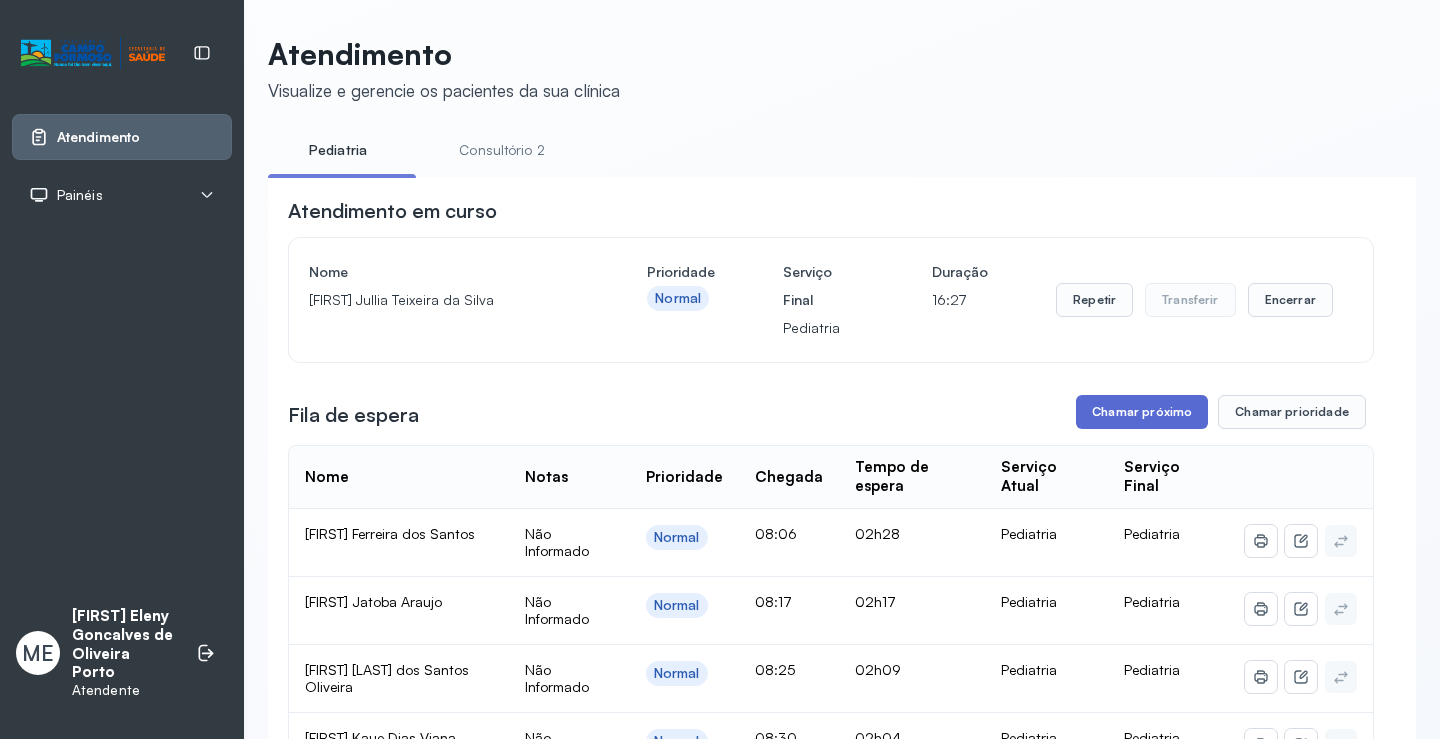 click on "Chamar próximo" at bounding box center [1142, 412] 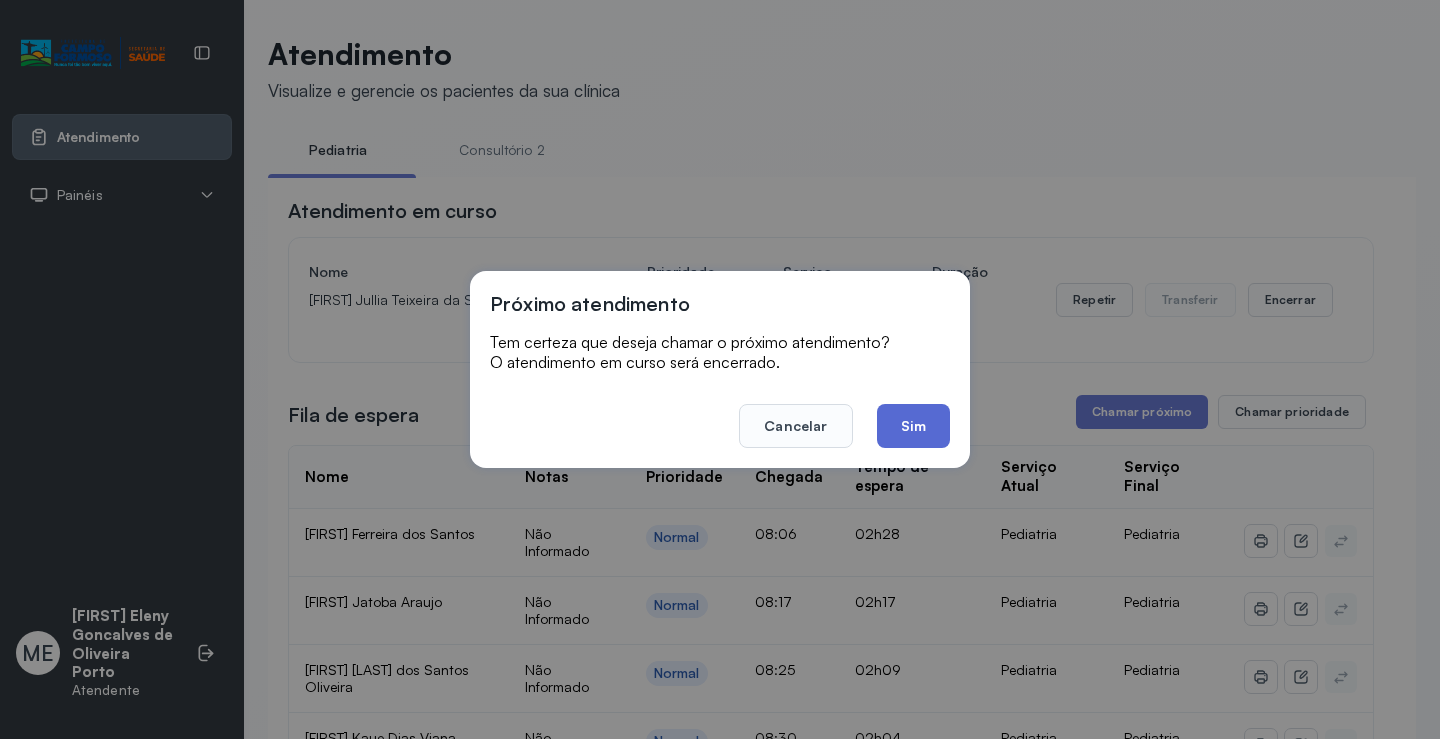 click on "Sim" 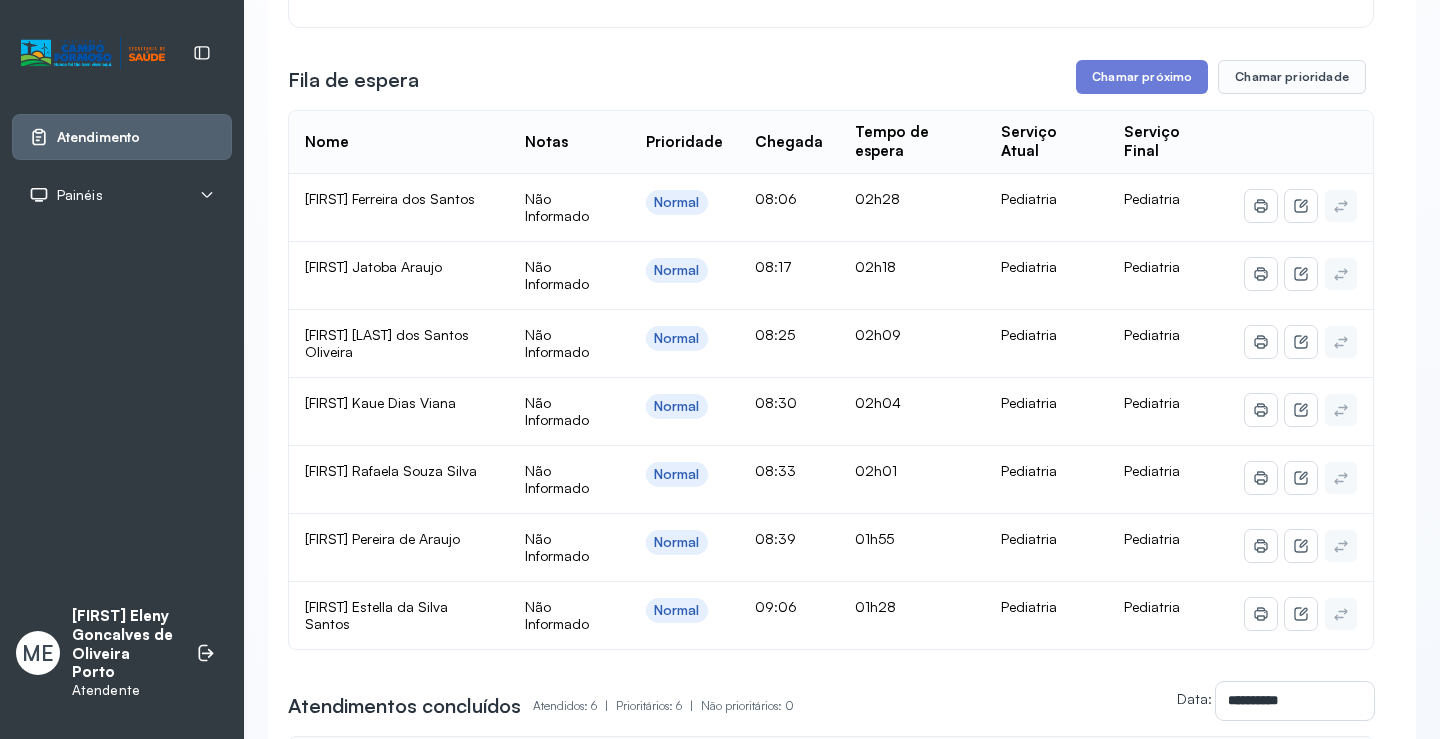 scroll, scrollTop: 300, scrollLeft: 0, axis: vertical 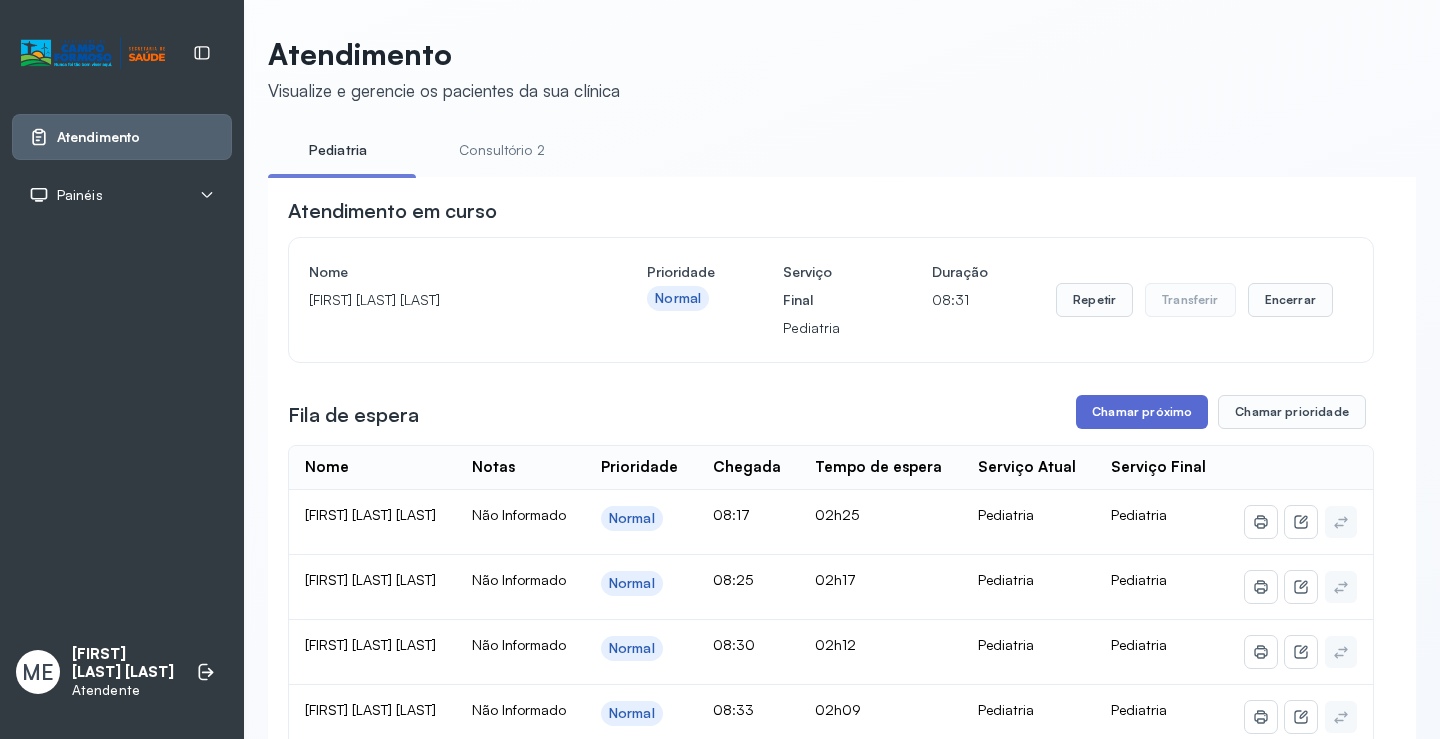 click on "Chamar próximo" at bounding box center (1142, 412) 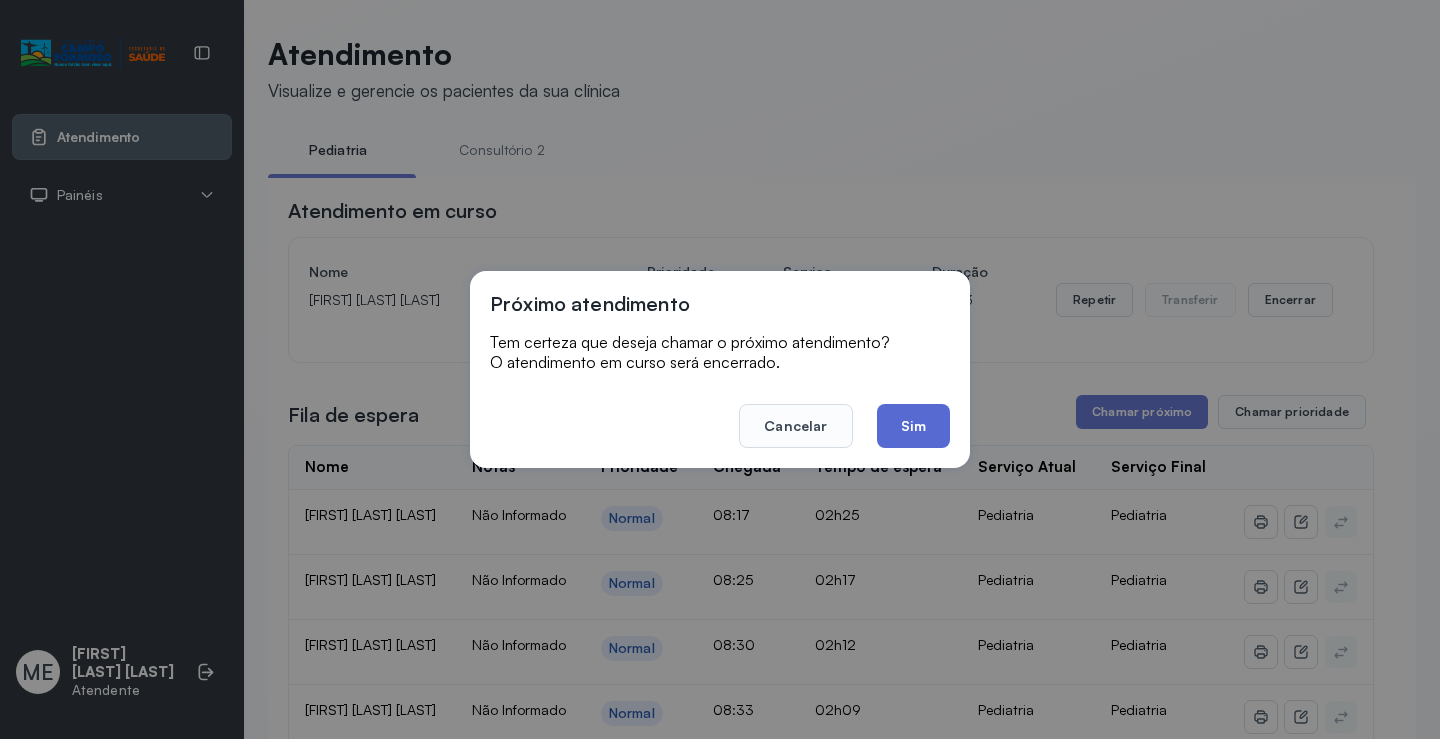 click on "Sim" 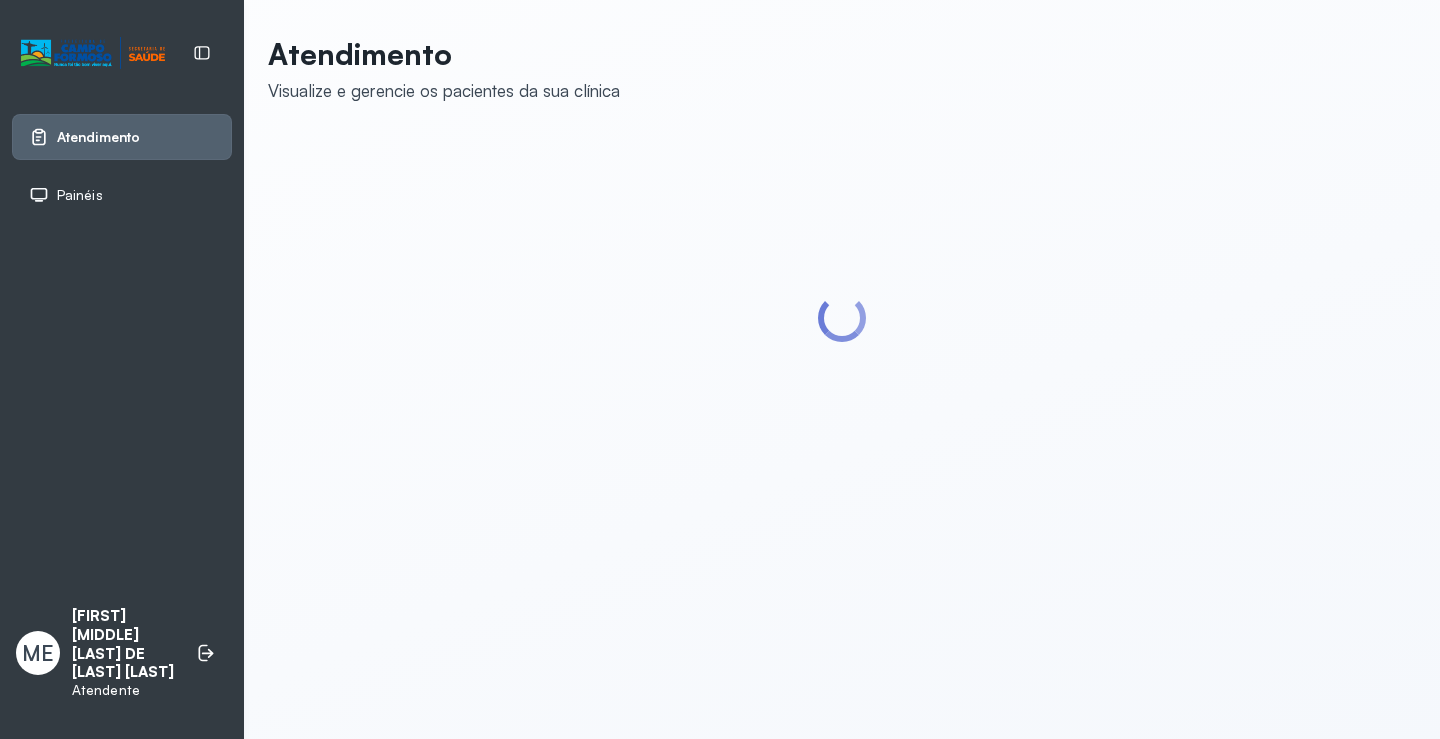 scroll, scrollTop: 0, scrollLeft: 0, axis: both 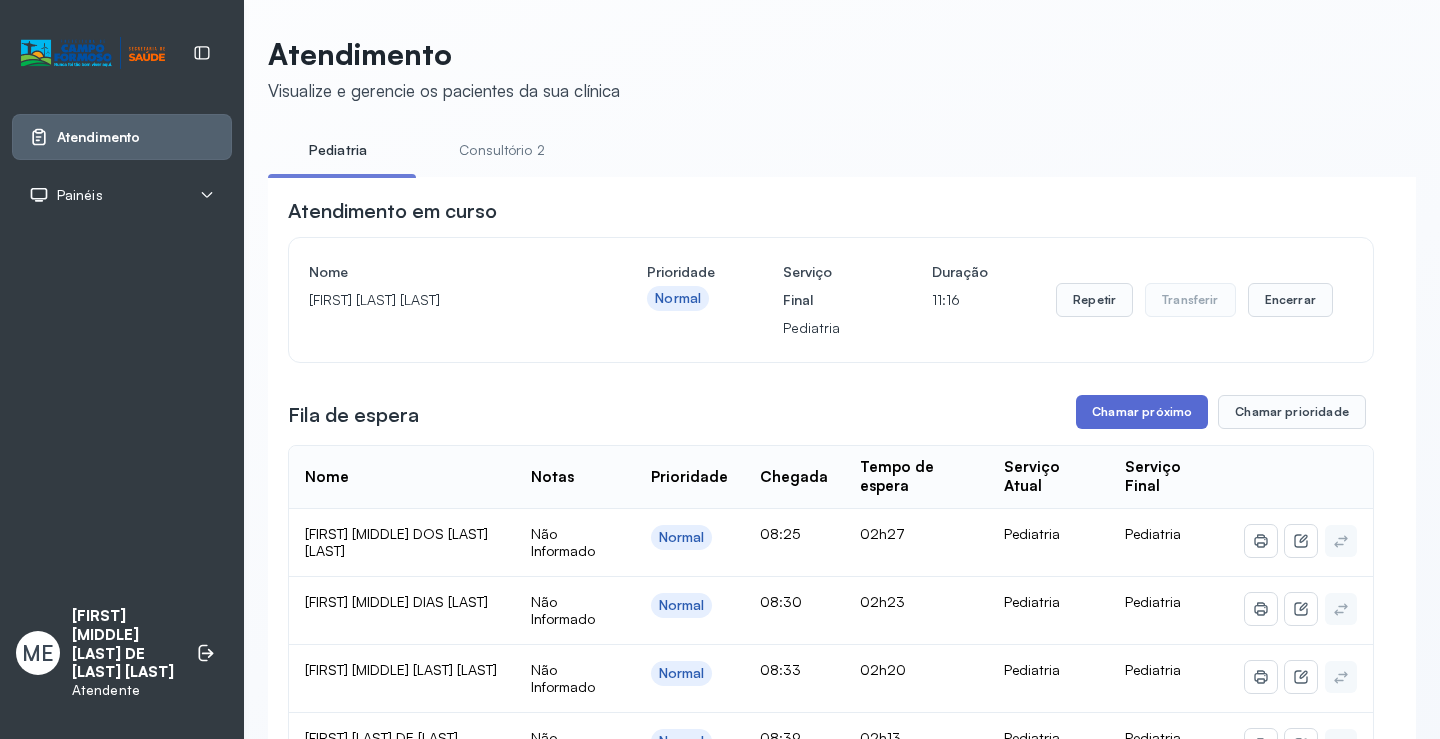click on "Chamar próximo" at bounding box center [1142, 412] 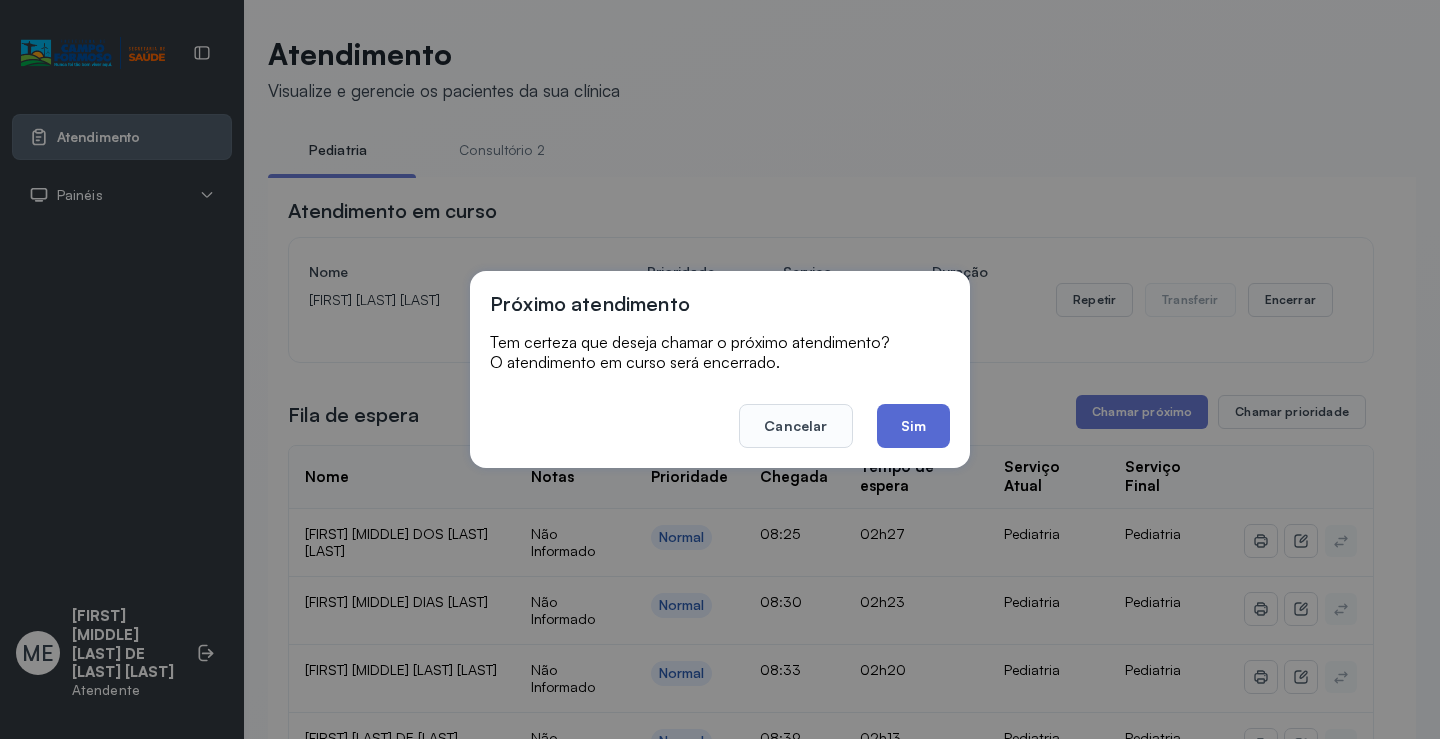 click on "Sim" 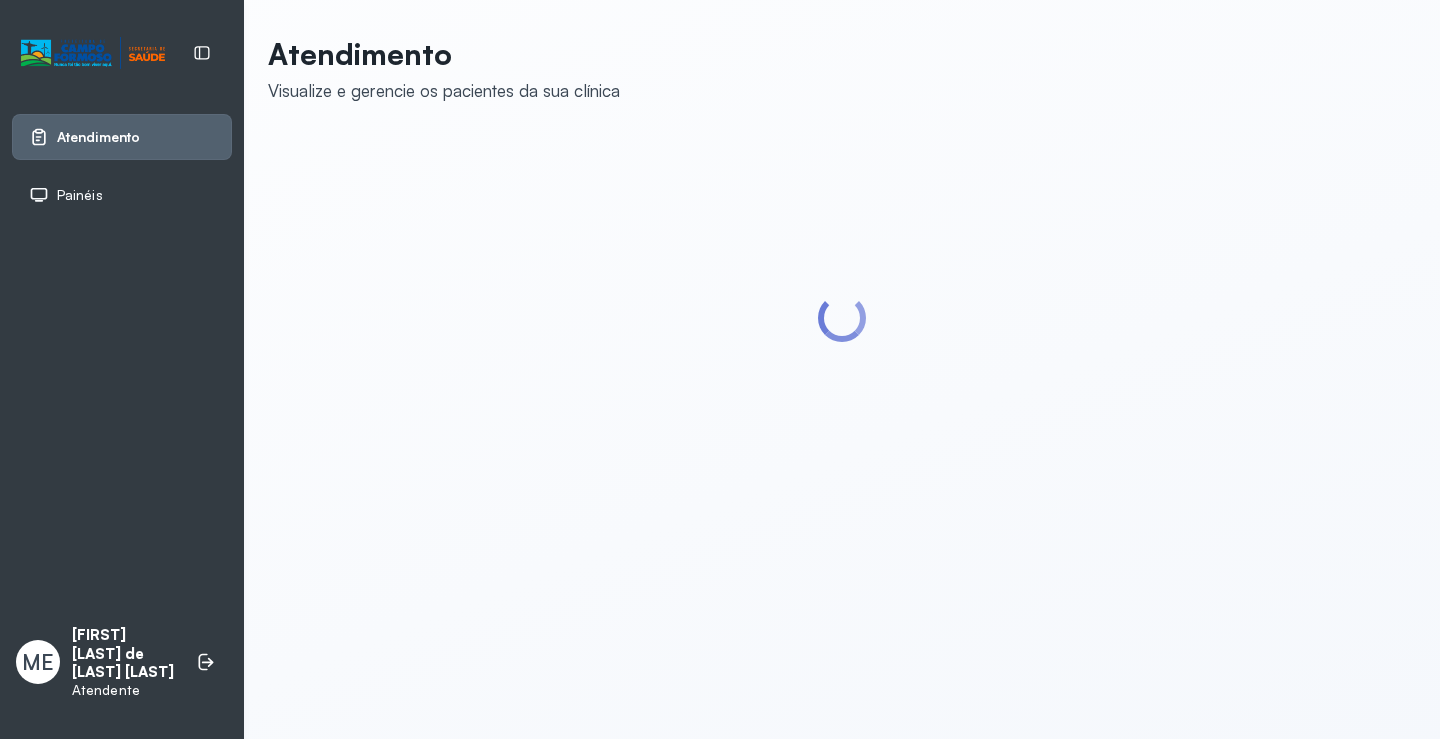 scroll, scrollTop: 0, scrollLeft: 0, axis: both 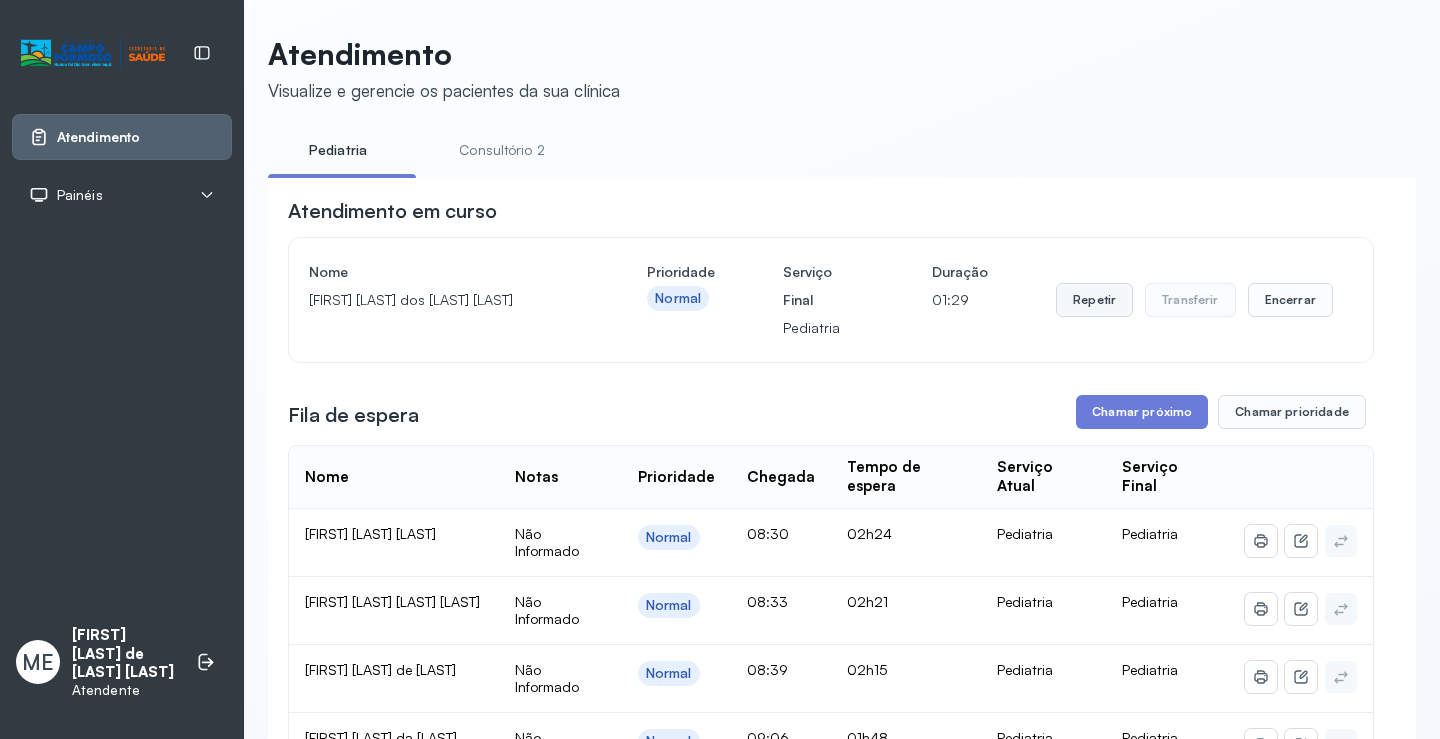 click on "Repetir" at bounding box center [1094, 300] 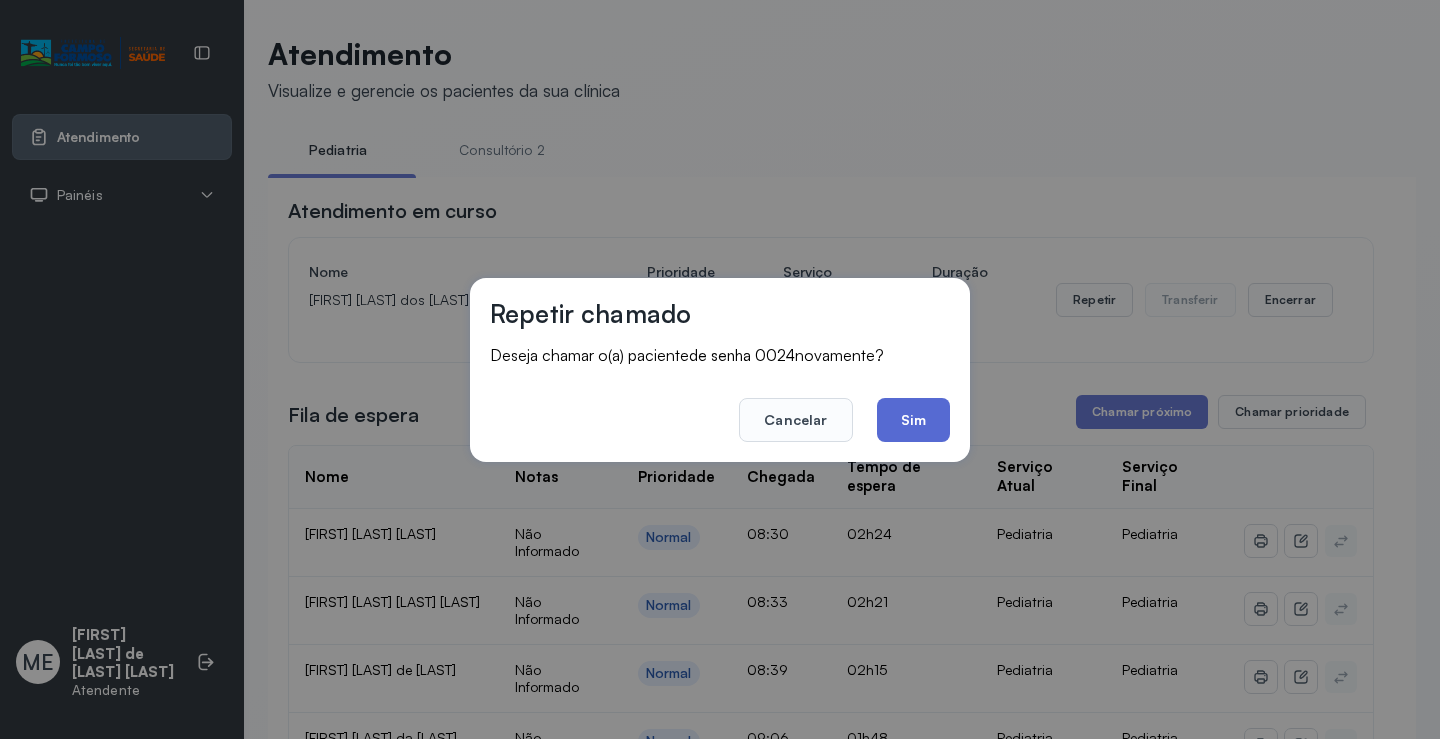 click on "Sim" 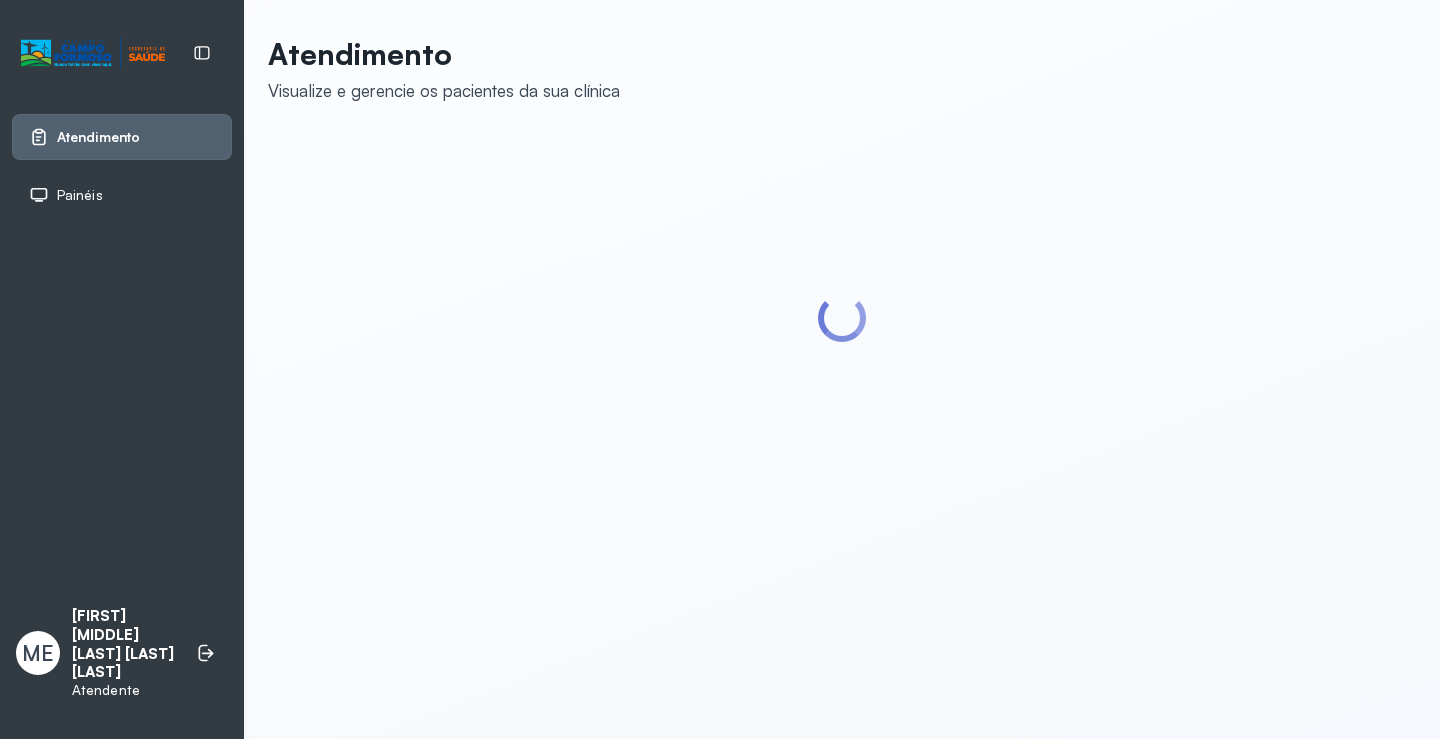 scroll, scrollTop: 0, scrollLeft: 0, axis: both 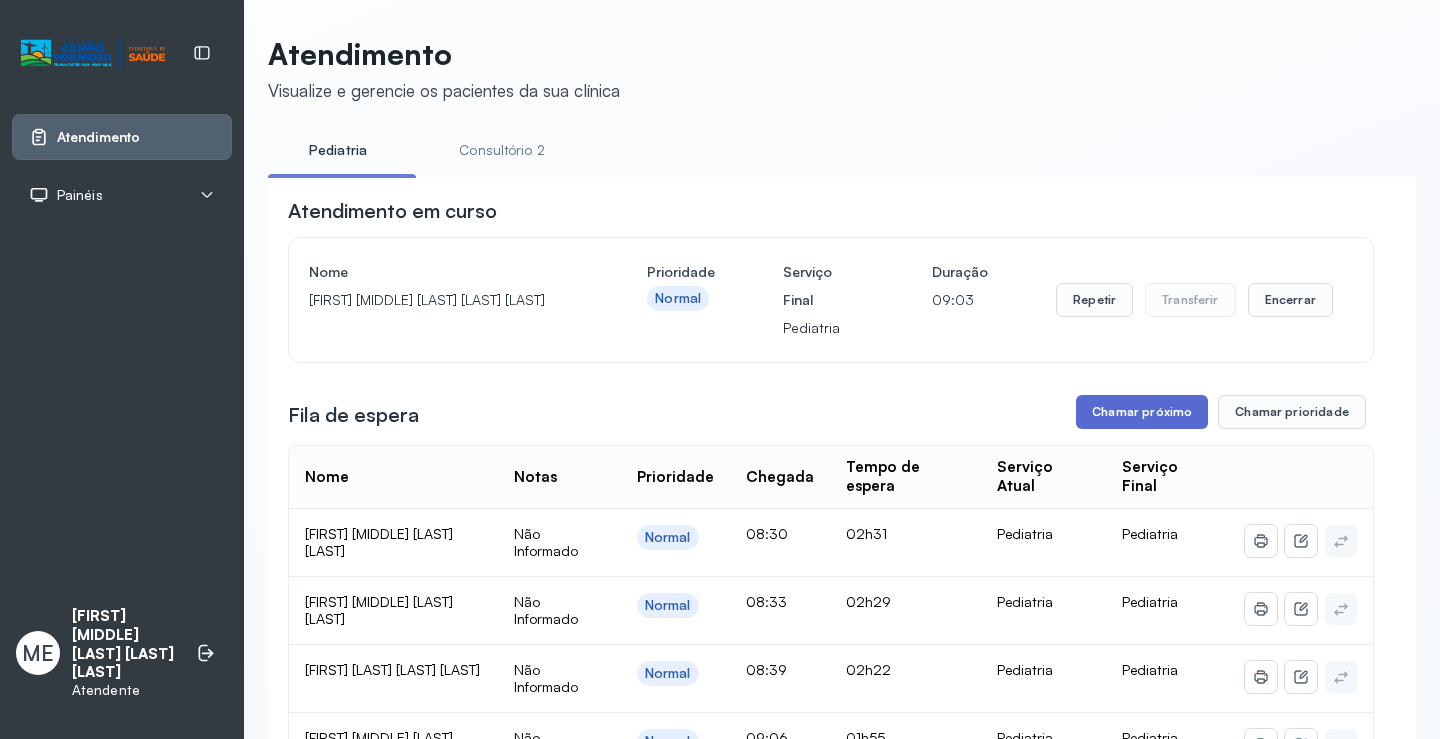 click on "Chamar próximo" at bounding box center (1142, 412) 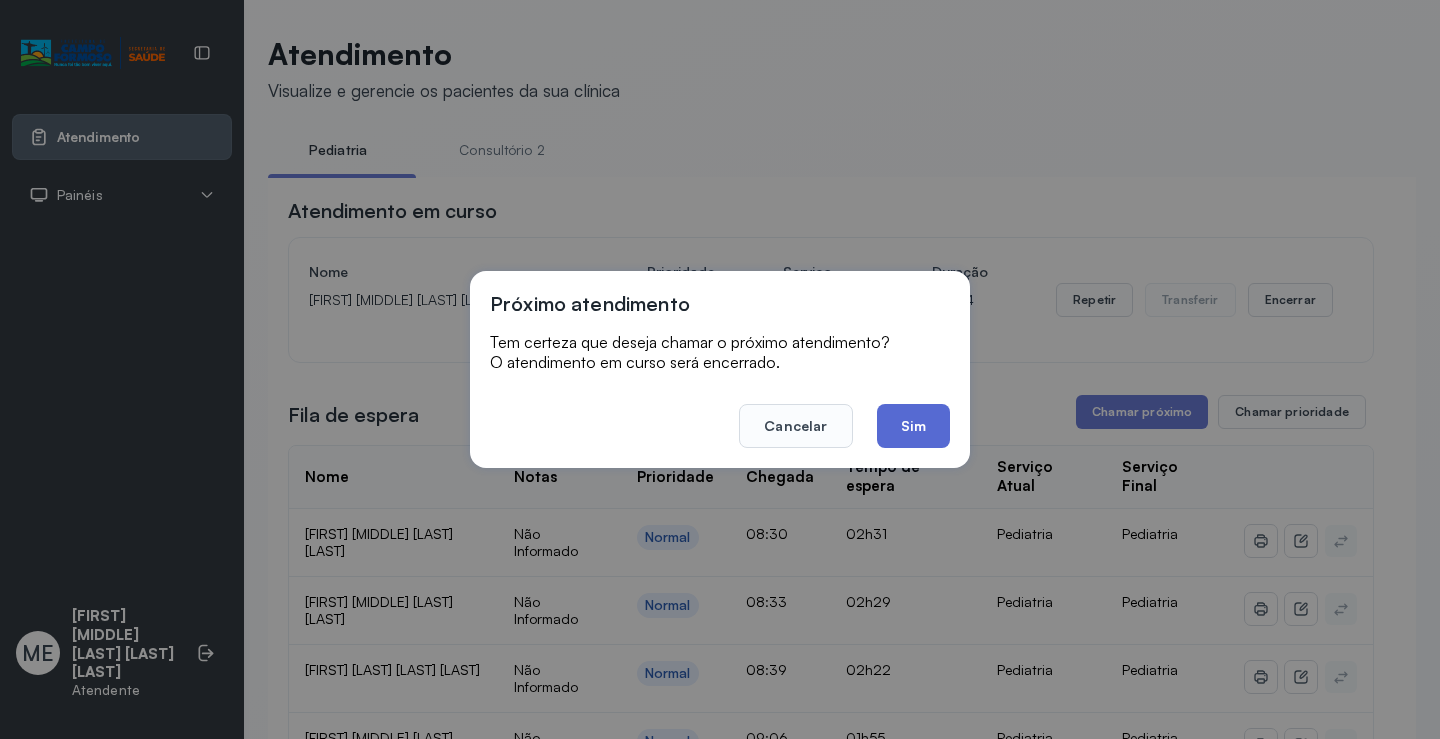 click on "Sim" 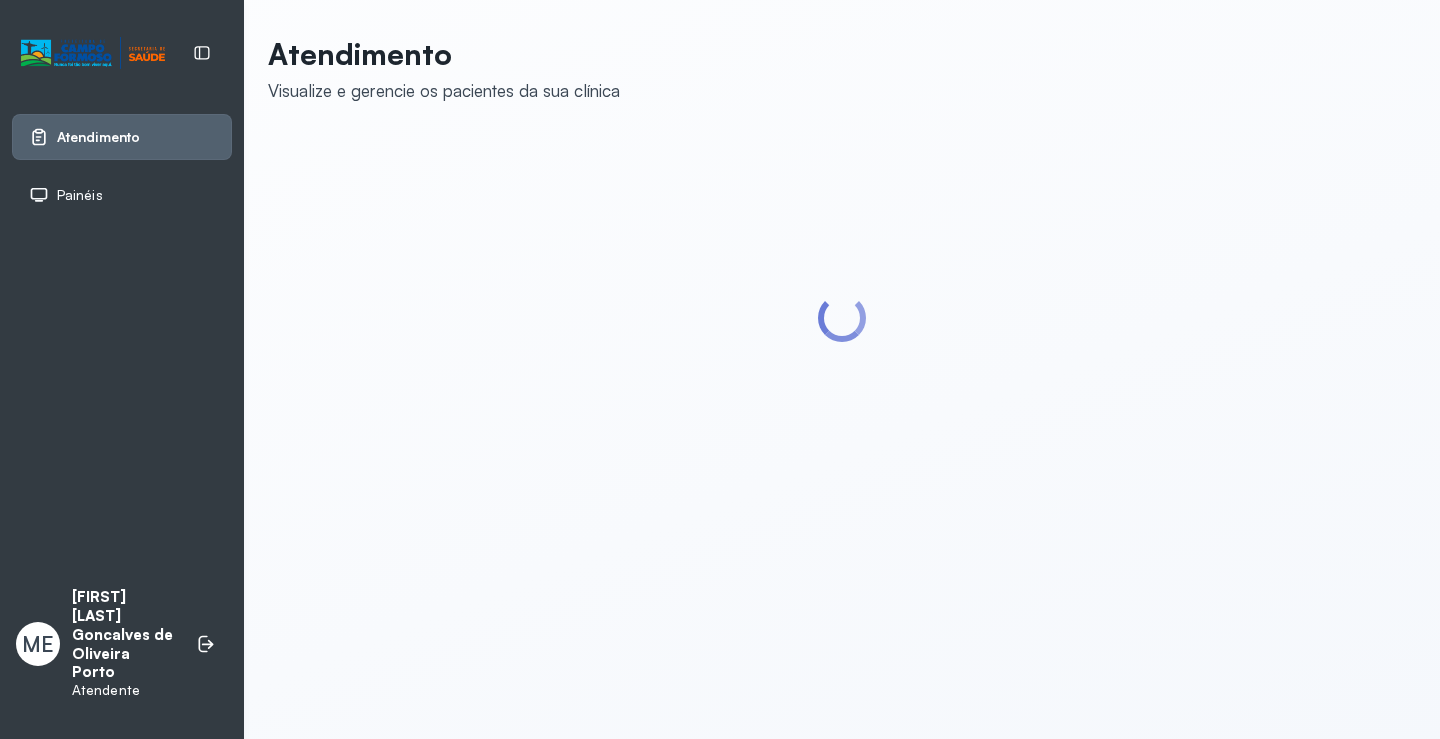 scroll, scrollTop: 0, scrollLeft: 0, axis: both 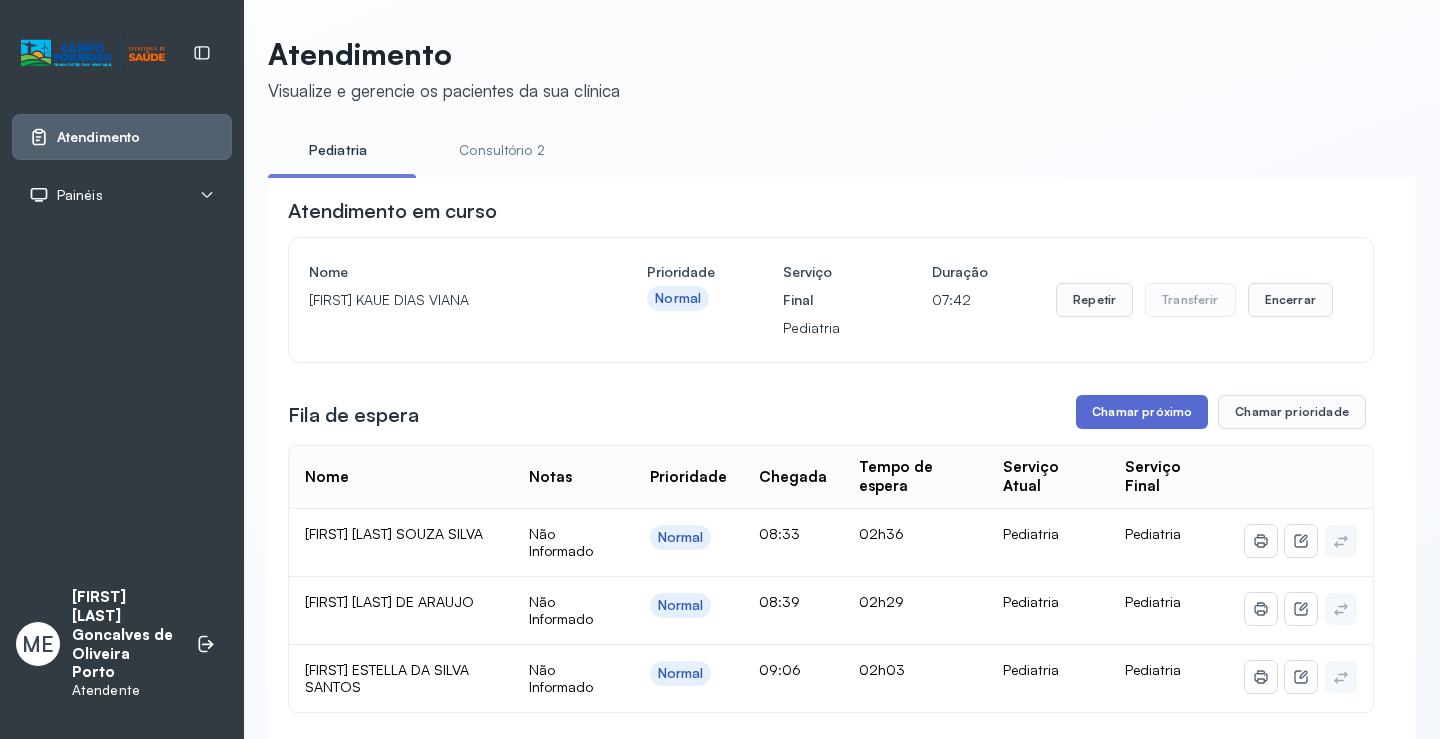 click on "Chamar próximo" at bounding box center [1142, 412] 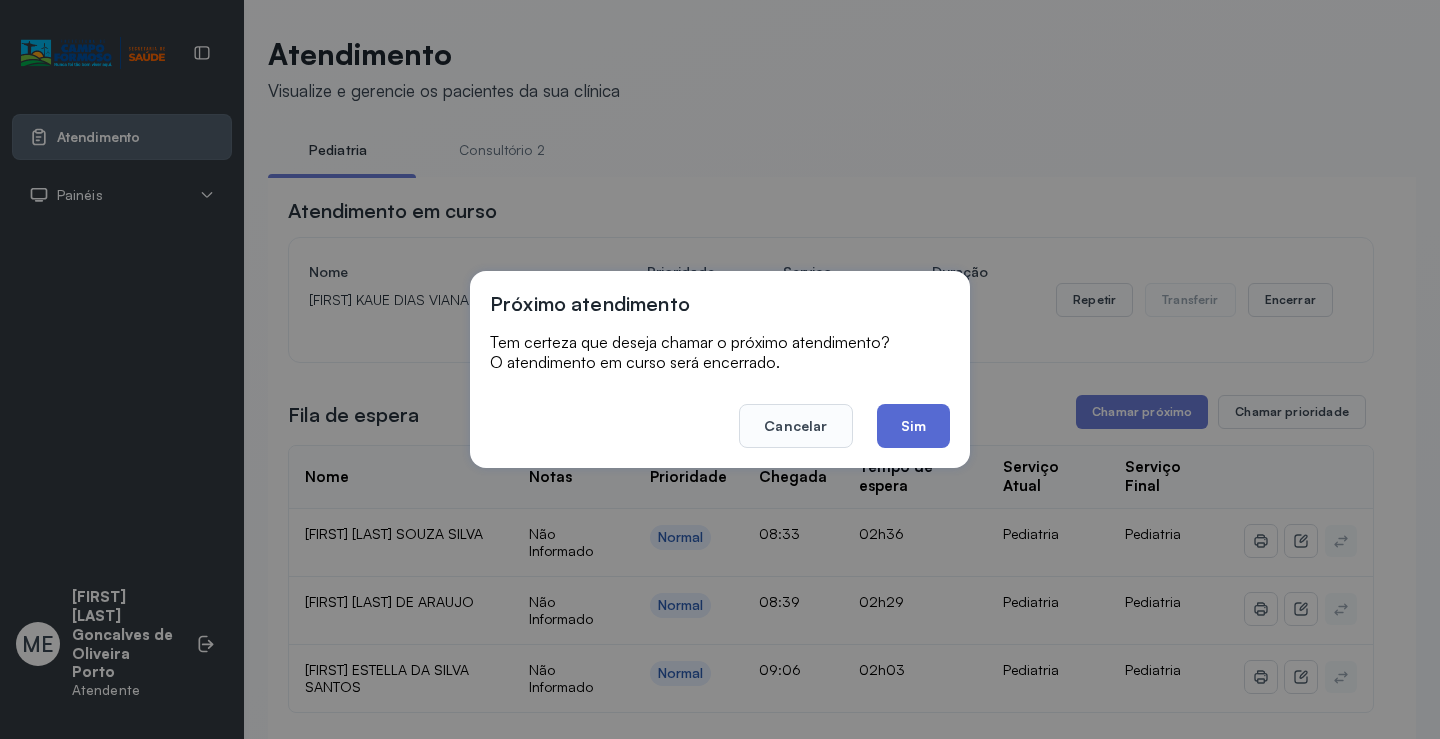click on "Sim" 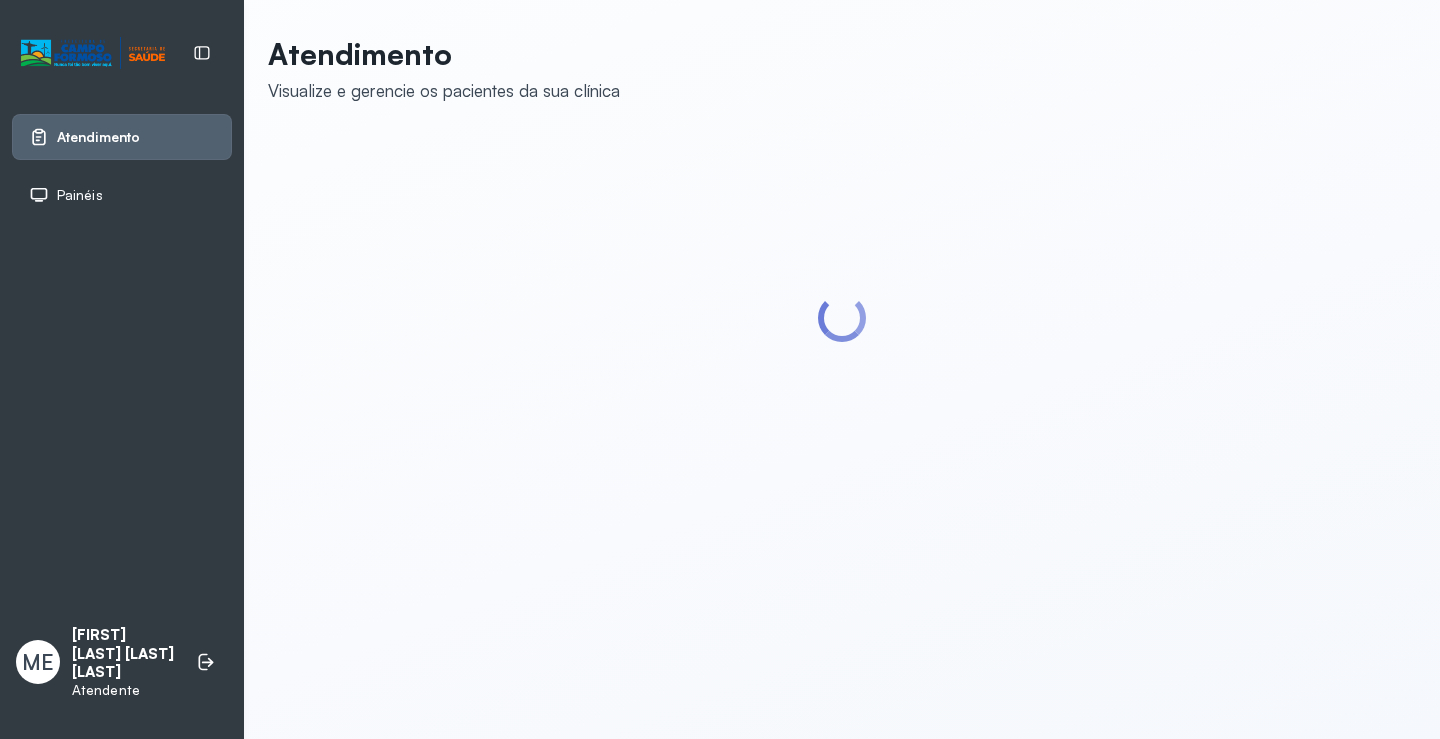 scroll, scrollTop: 0, scrollLeft: 0, axis: both 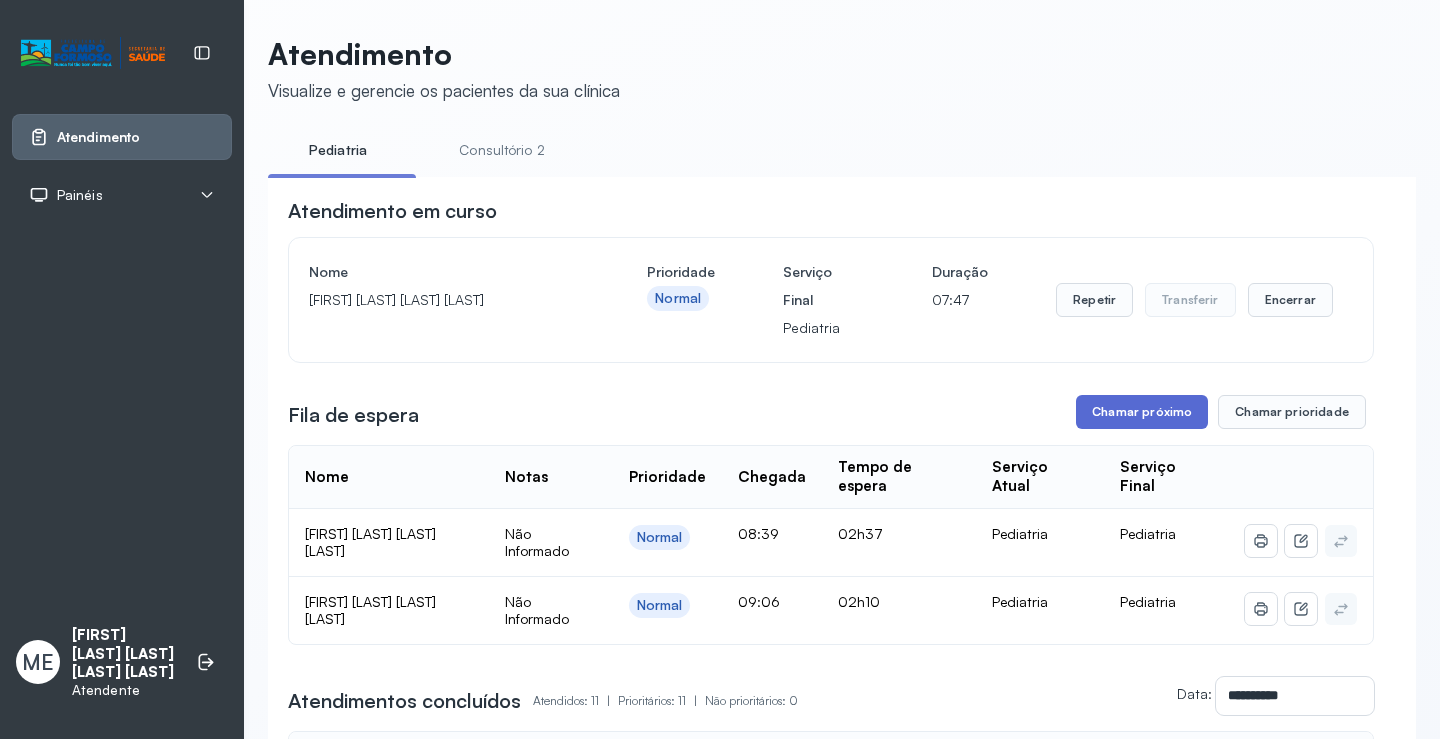 click on "Chamar próximo" at bounding box center (1142, 412) 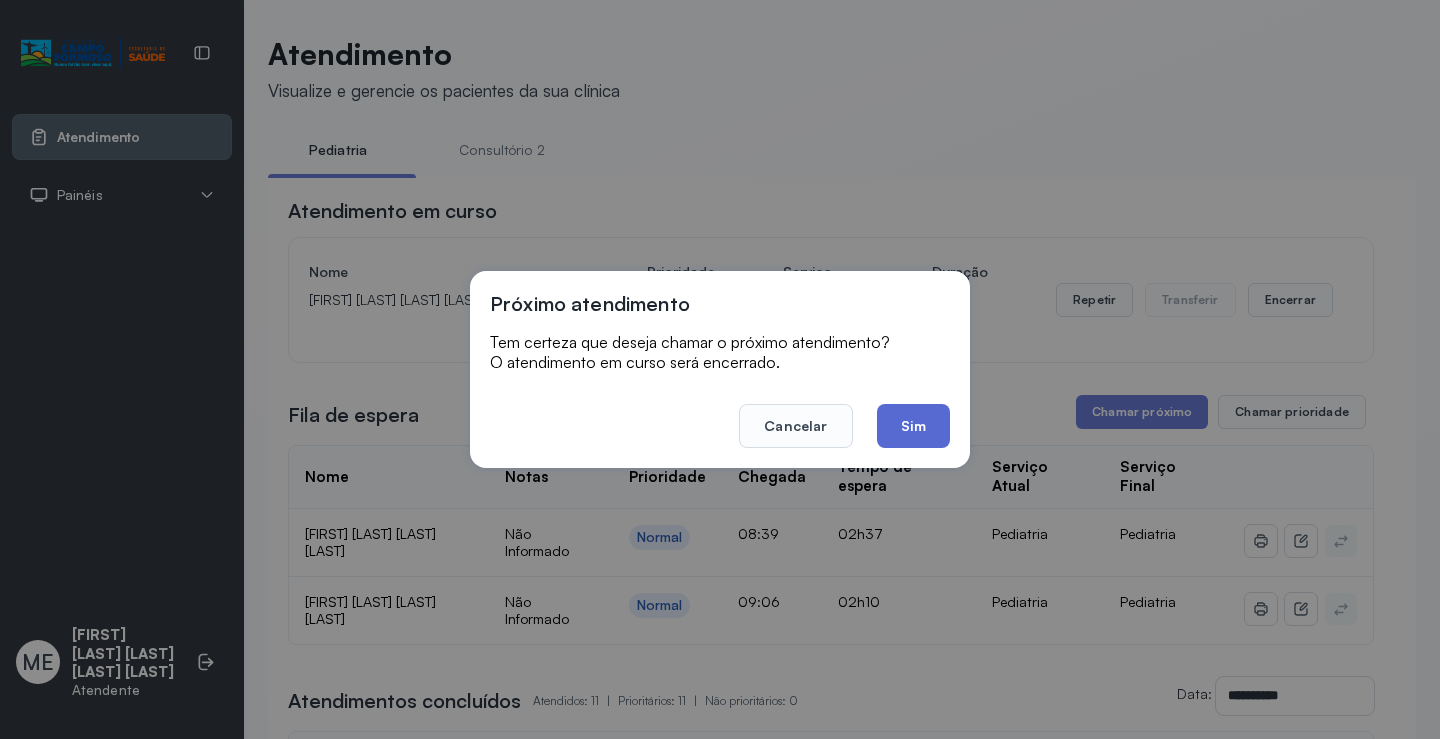 click on "Sim" 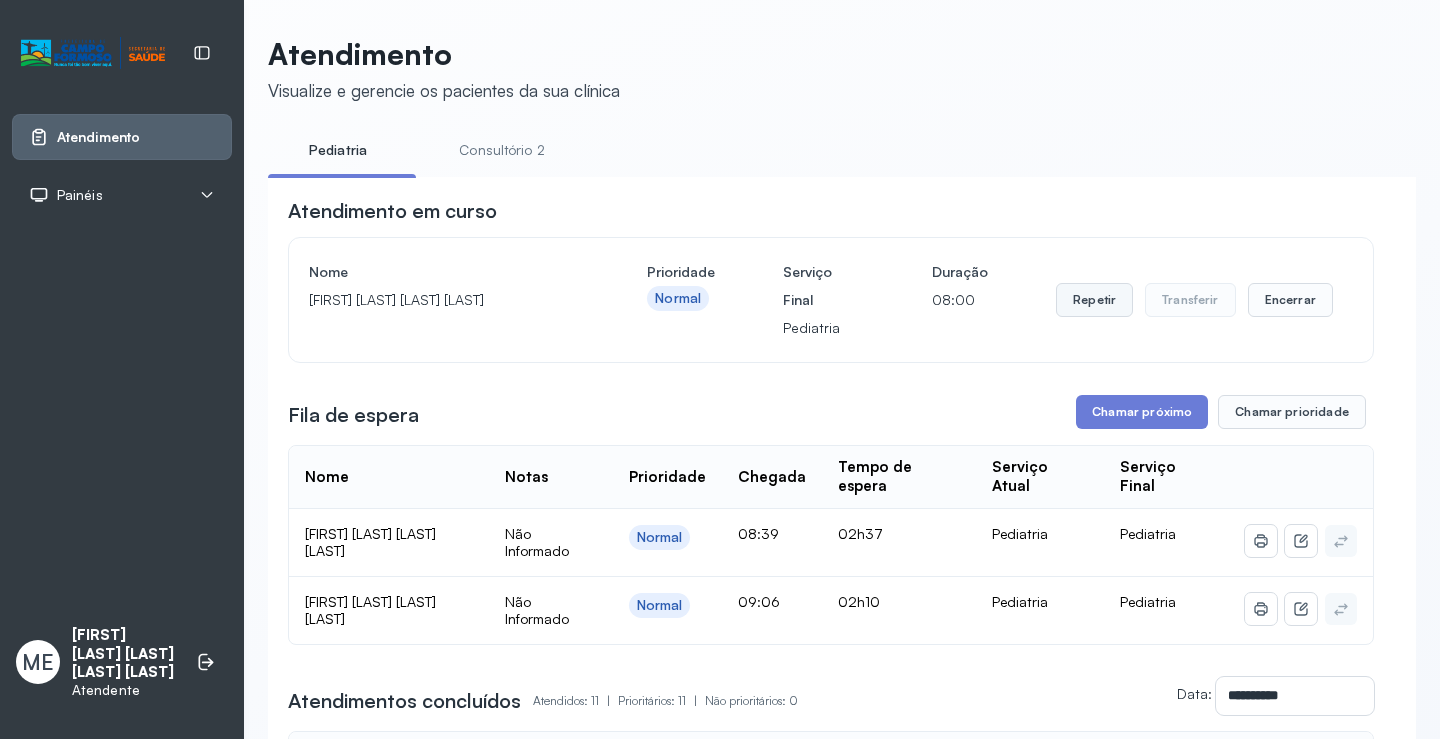 click on "Repetir" at bounding box center (1094, 300) 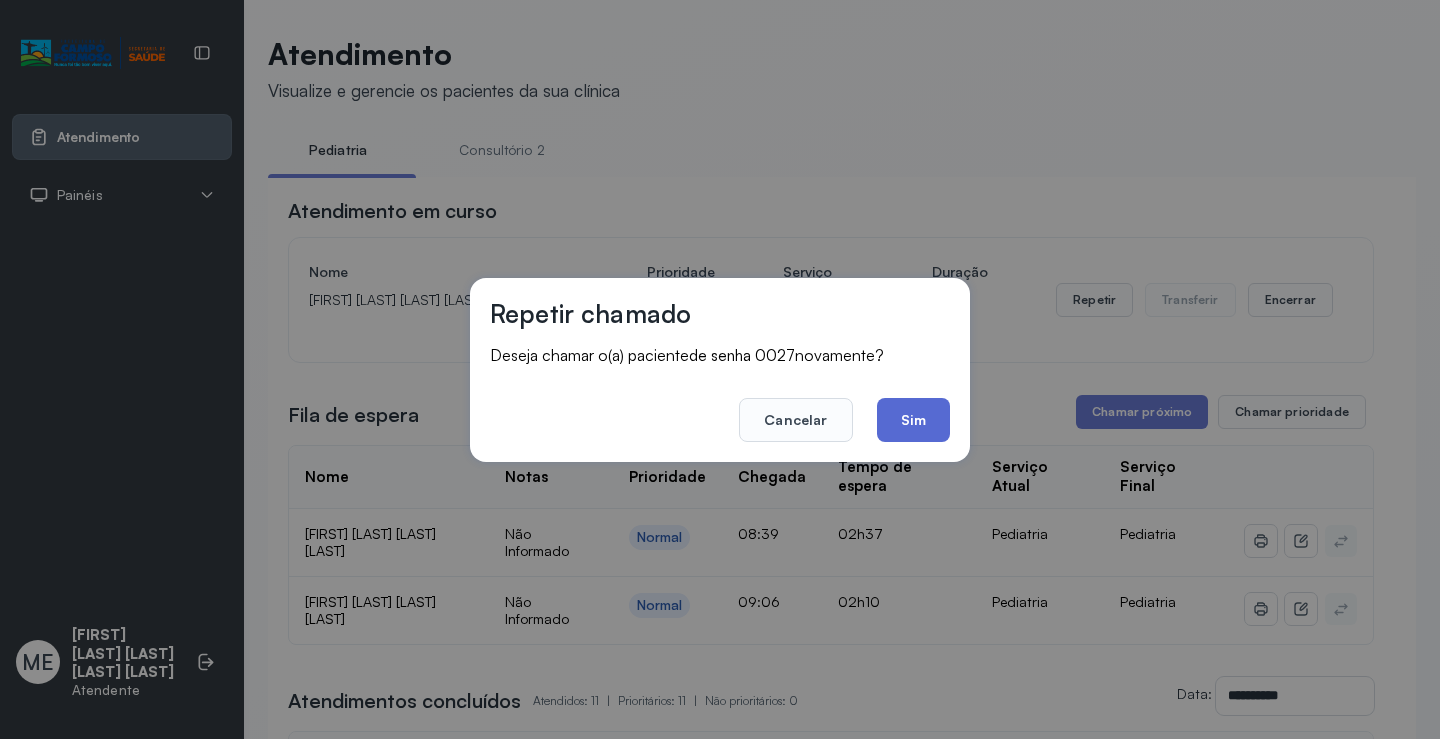 click on "Sim" 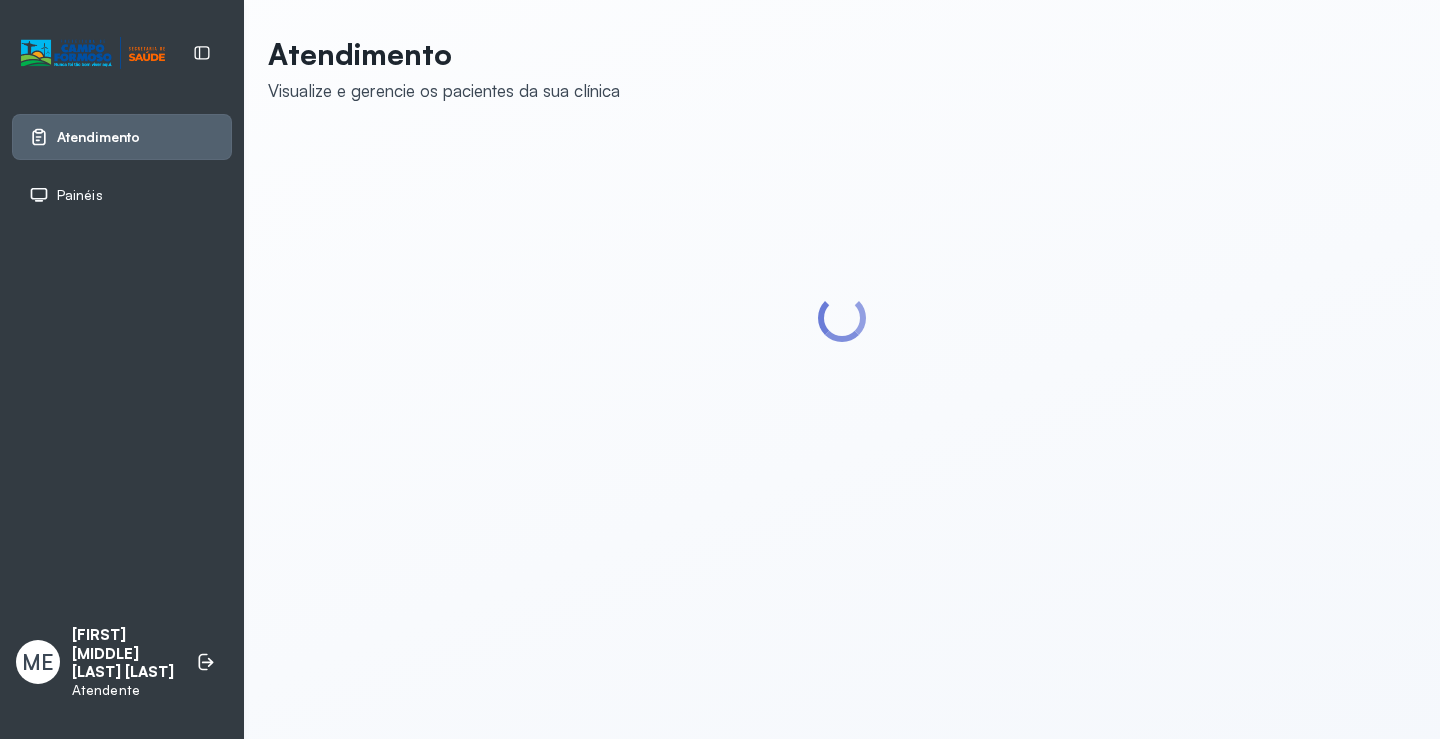 scroll, scrollTop: 0, scrollLeft: 0, axis: both 